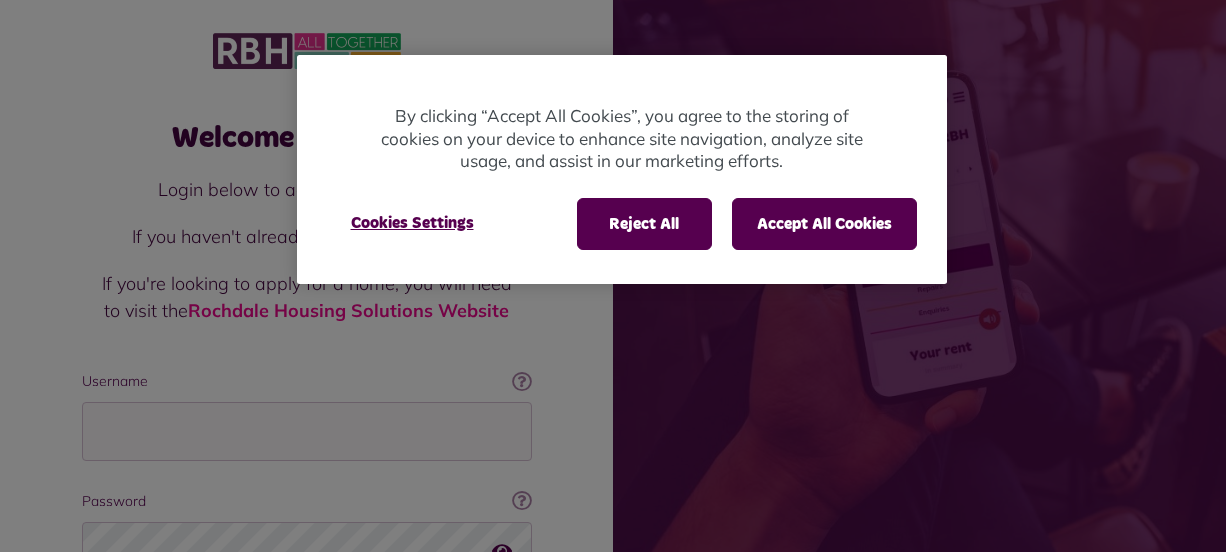 scroll, scrollTop: 0, scrollLeft: 0, axis: both 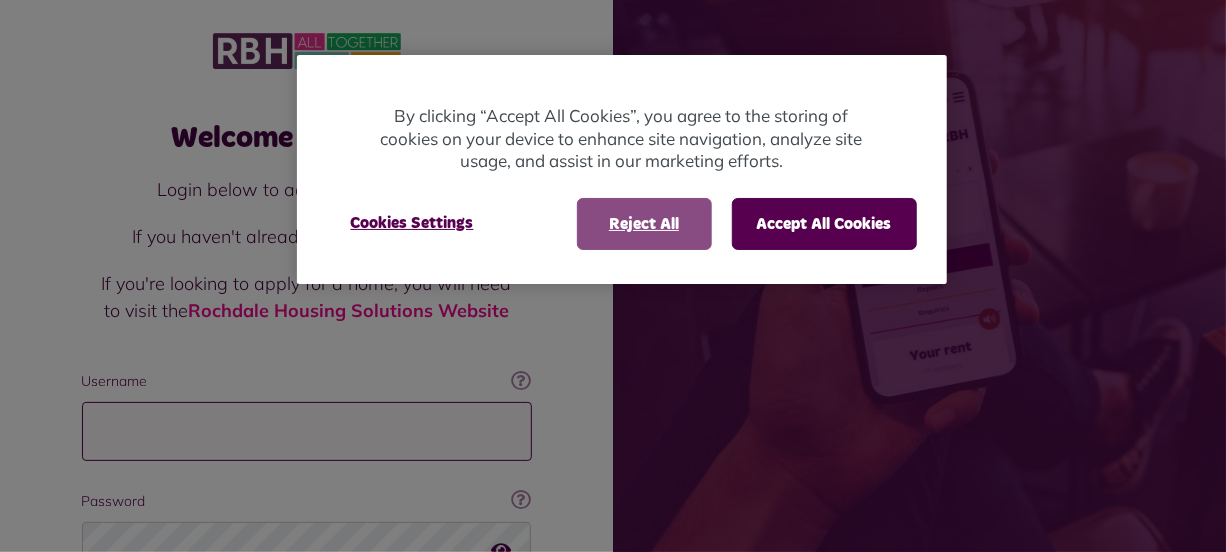 type on "**********" 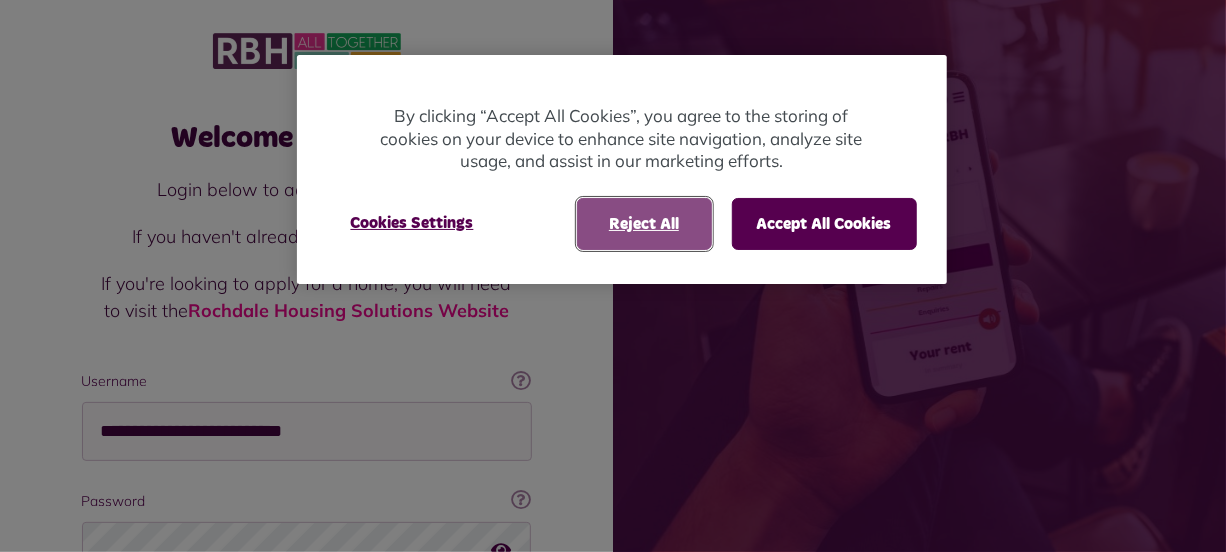 click on "Reject All" at bounding box center (644, 224) 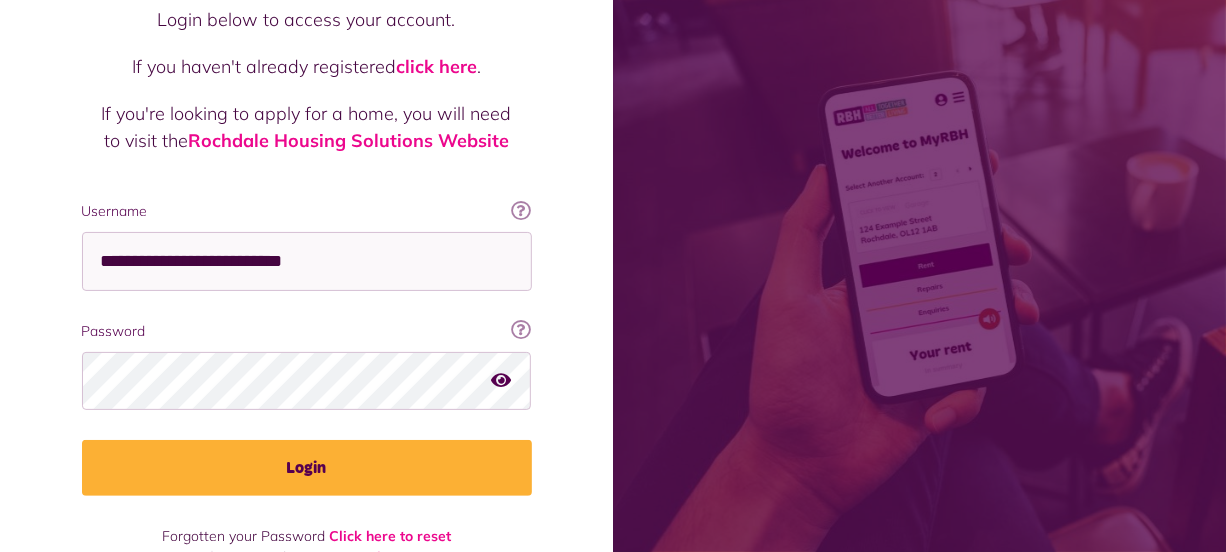 scroll, scrollTop: 206, scrollLeft: 0, axis: vertical 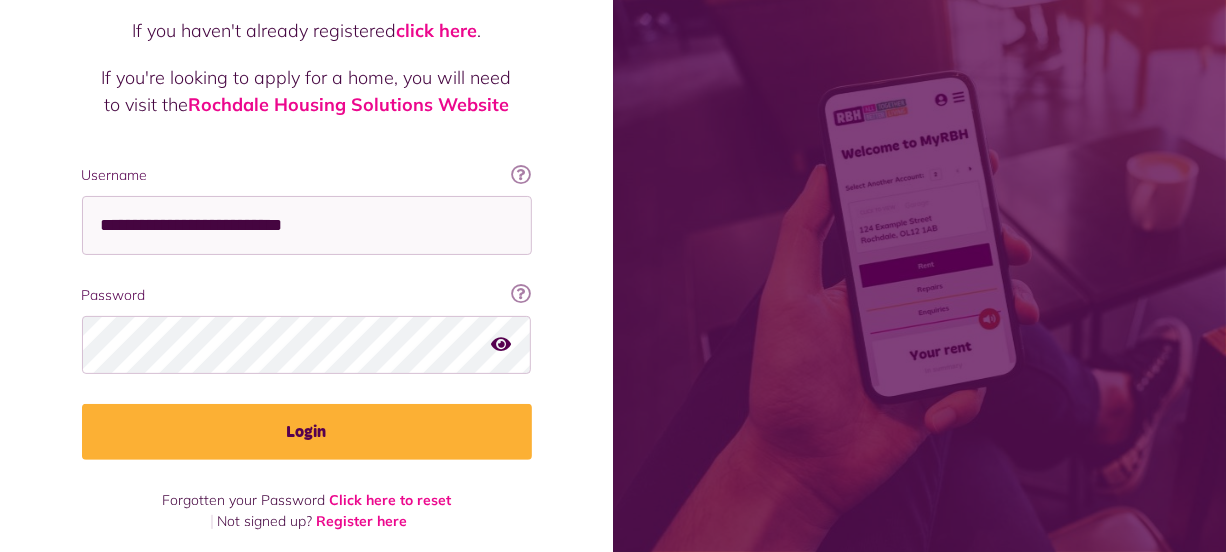 click at bounding box center (502, 344) 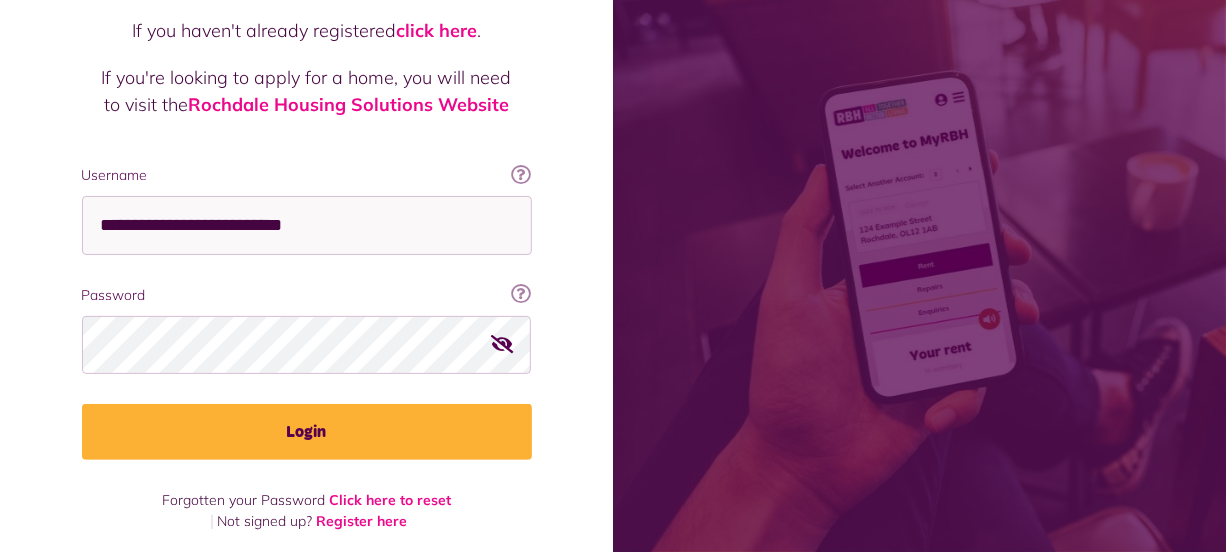 click at bounding box center [503, 344] 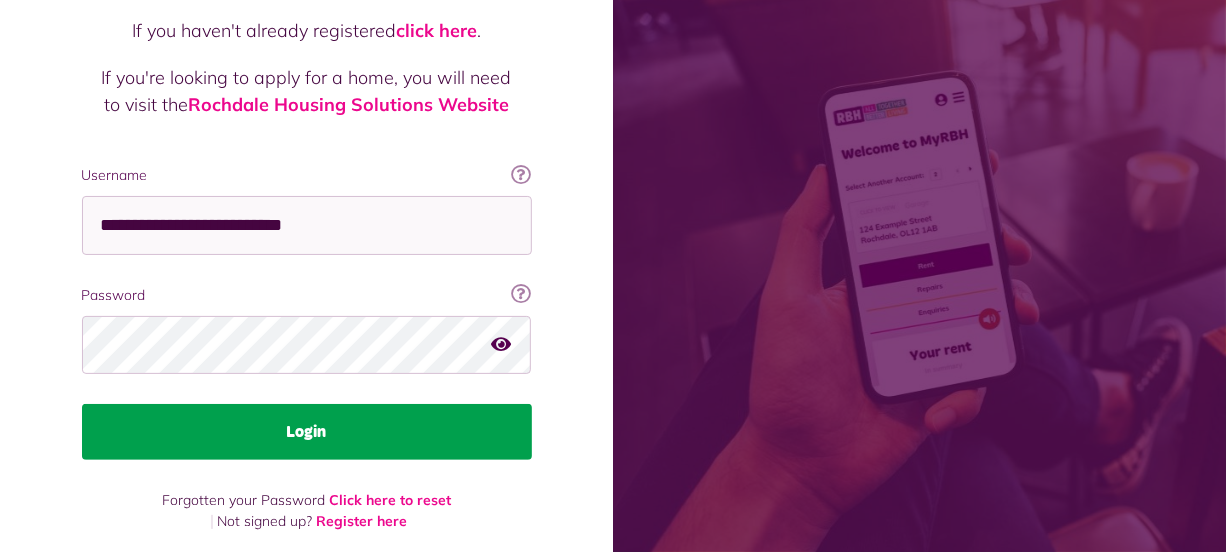 click on "Login" at bounding box center (307, 432) 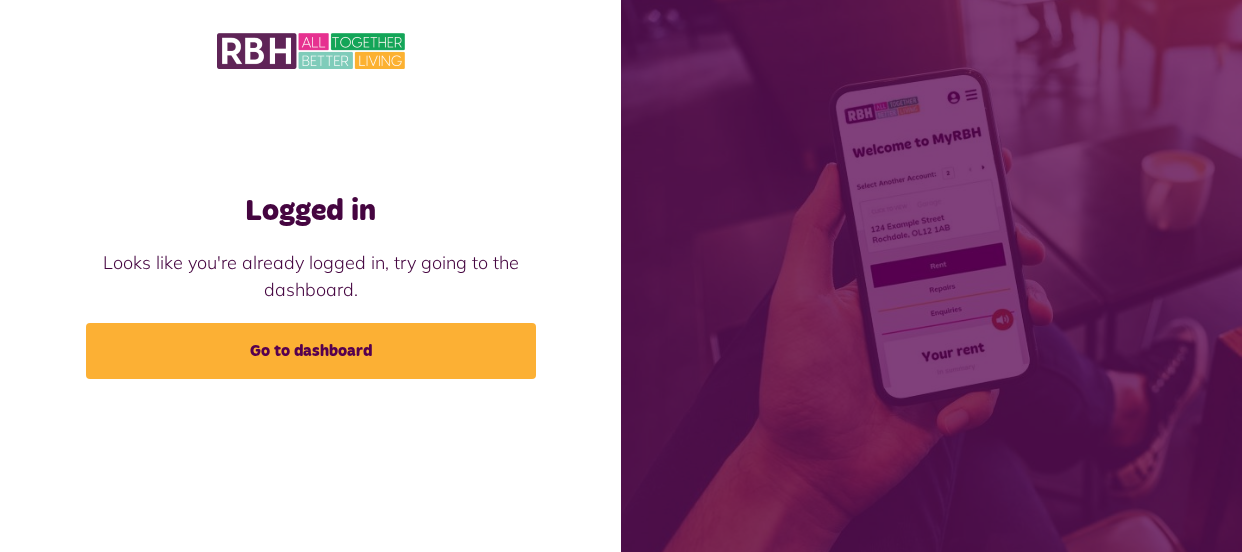 scroll, scrollTop: 0, scrollLeft: 0, axis: both 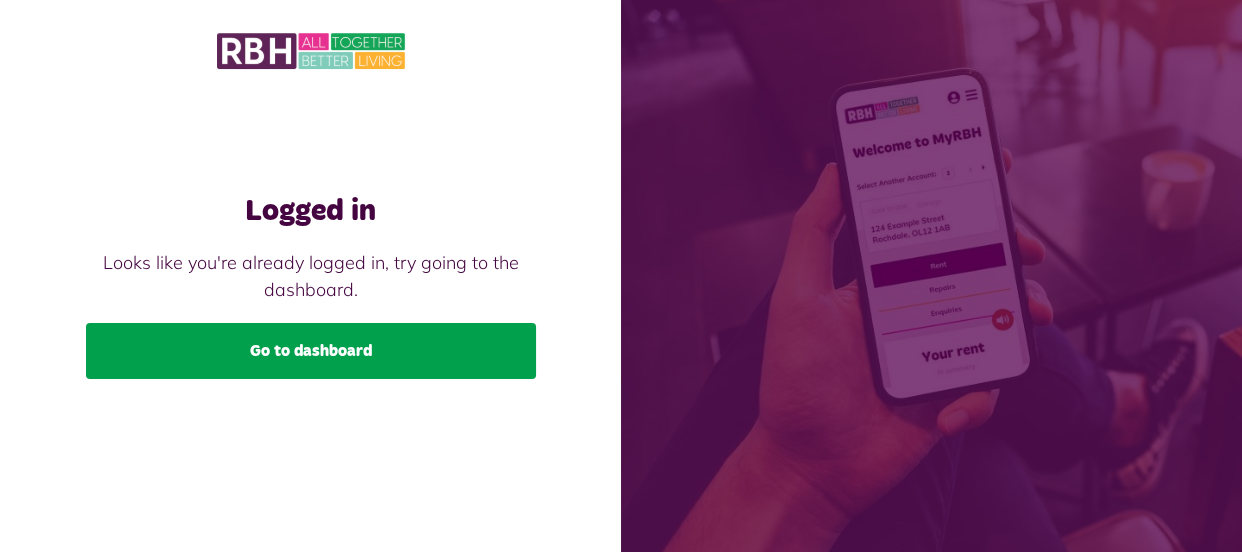 click on "Go to dashboard" at bounding box center (311, 351) 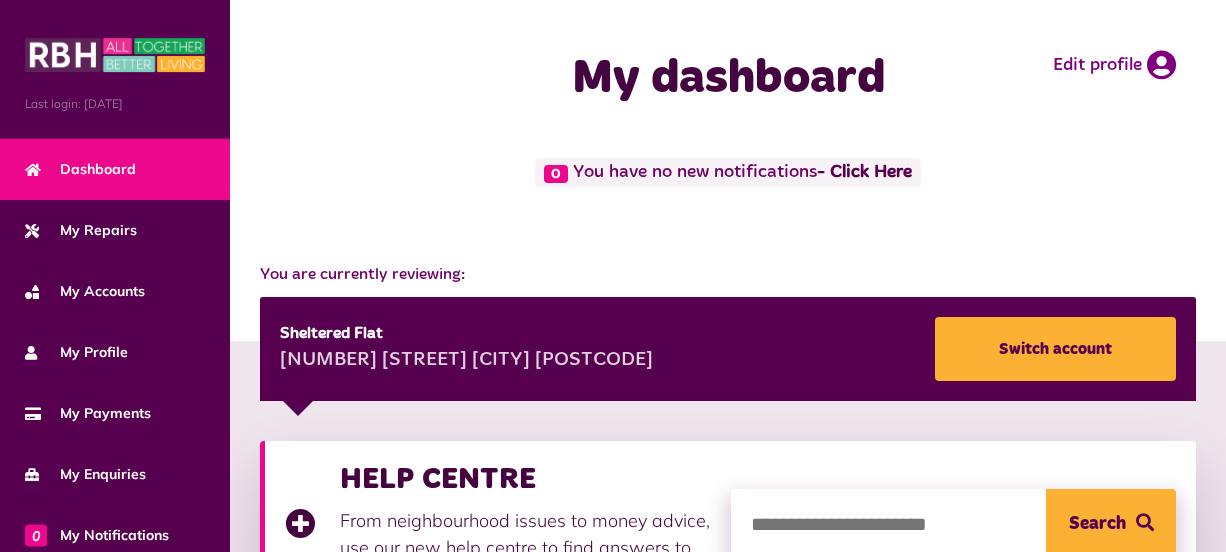 scroll, scrollTop: 0, scrollLeft: 0, axis: both 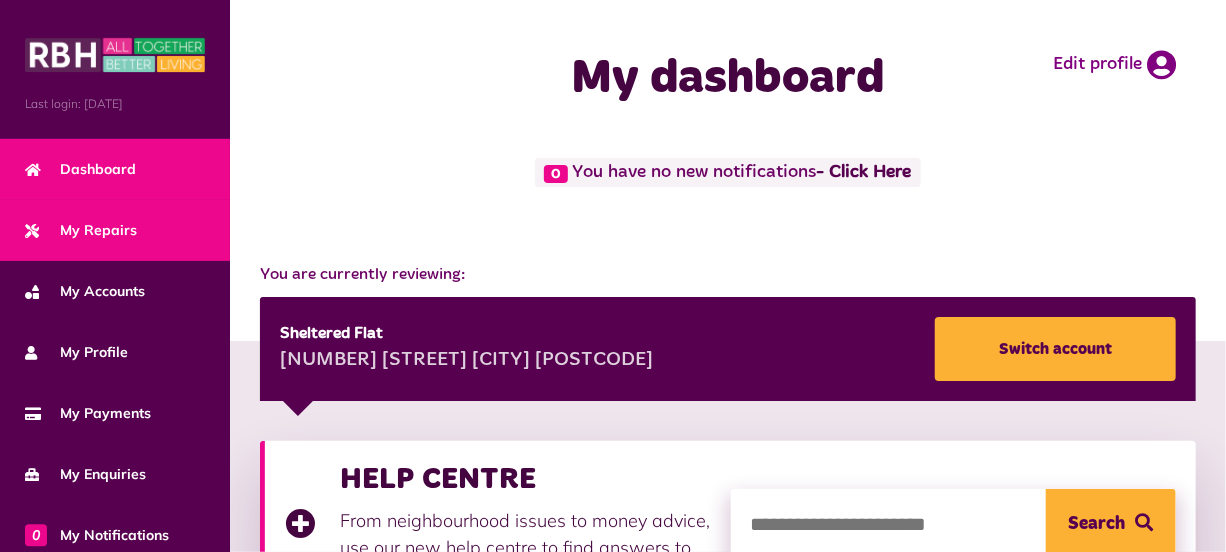 click on "My Repairs" at bounding box center (115, 230) 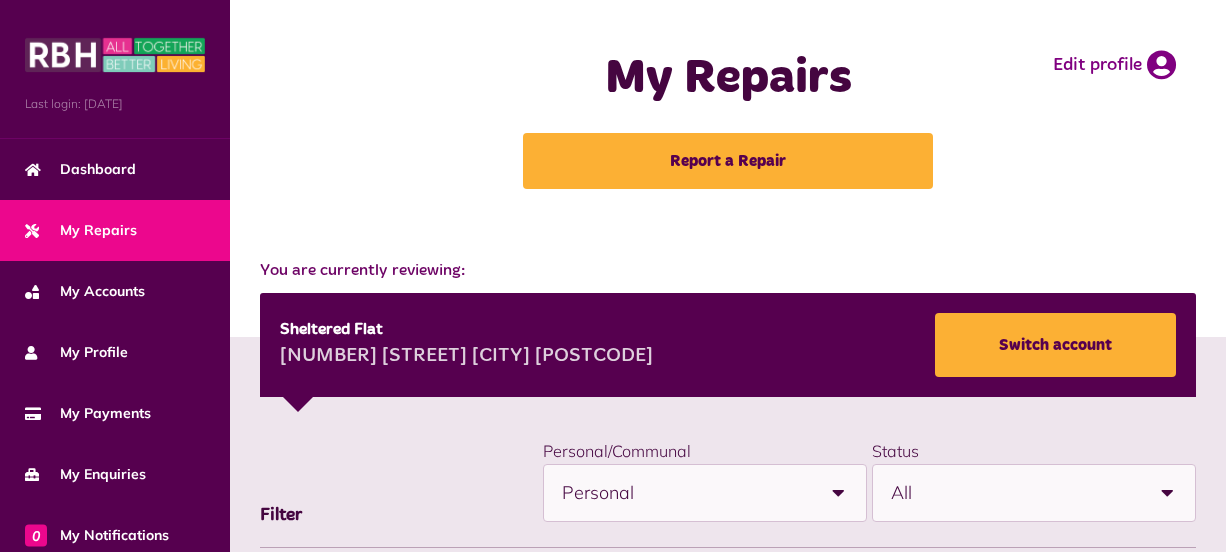 scroll, scrollTop: 0, scrollLeft: 0, axis: both 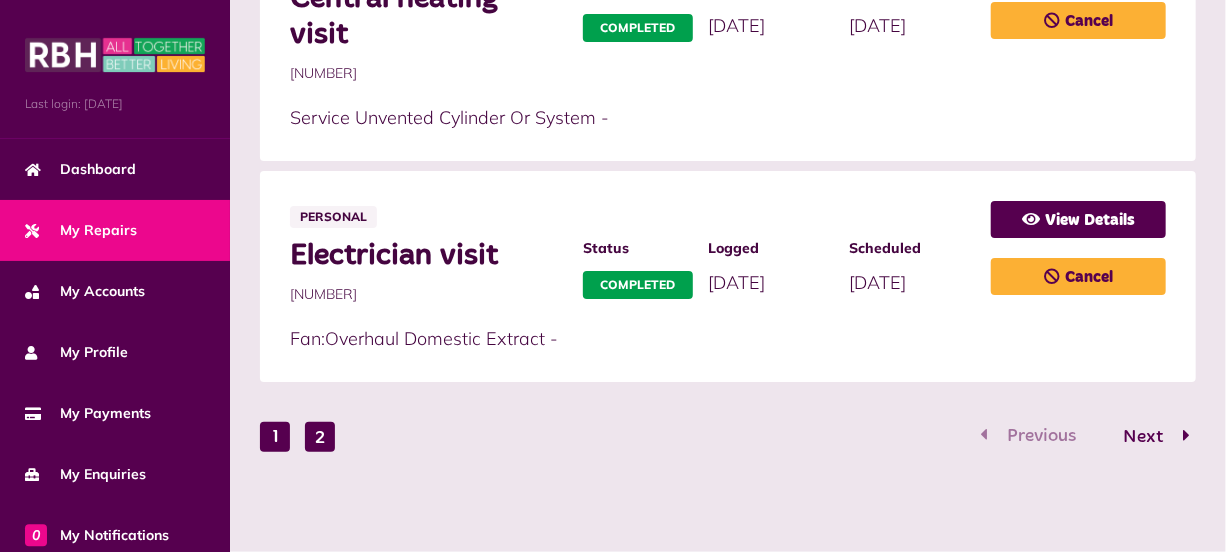 click on "2" at bounding box center (320, 437) 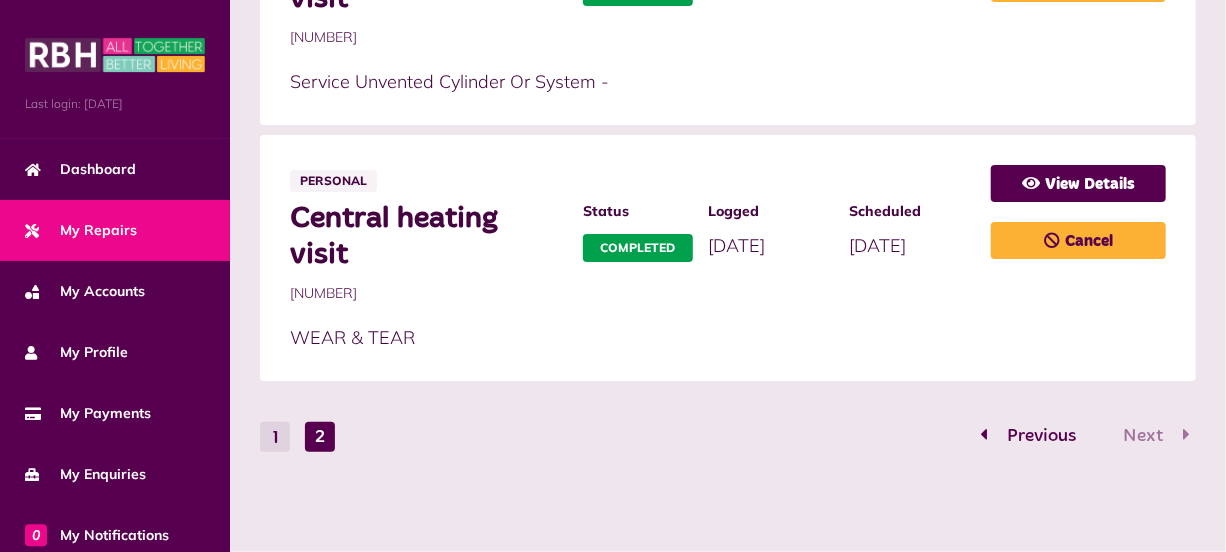 scroll, scrollTop: 700, scrollLeft: 0, axis: vertical 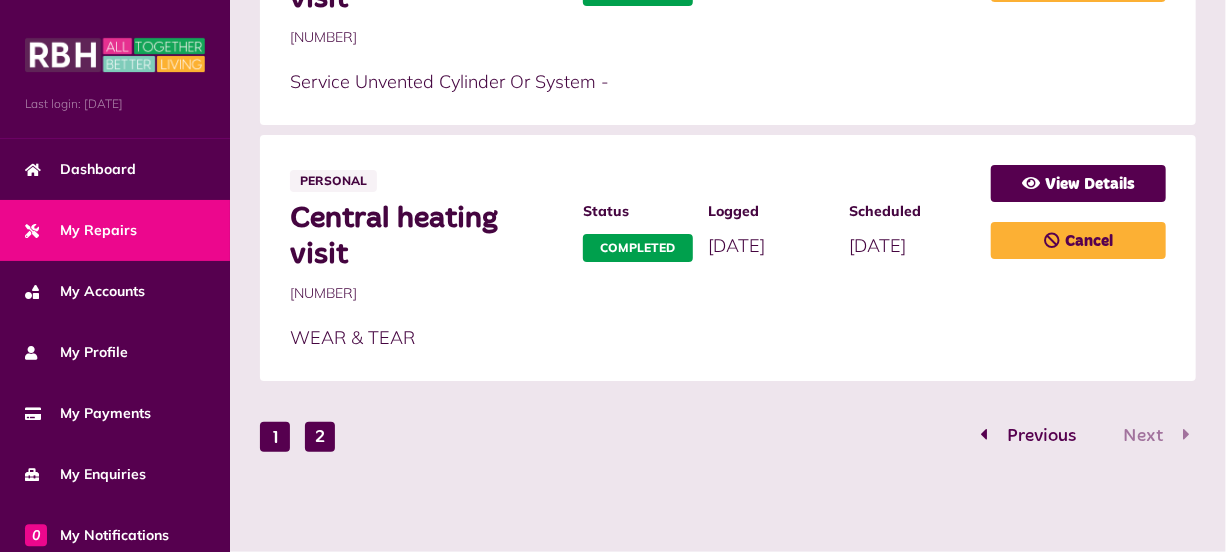 click on "1" at bounding box center (275, 437) 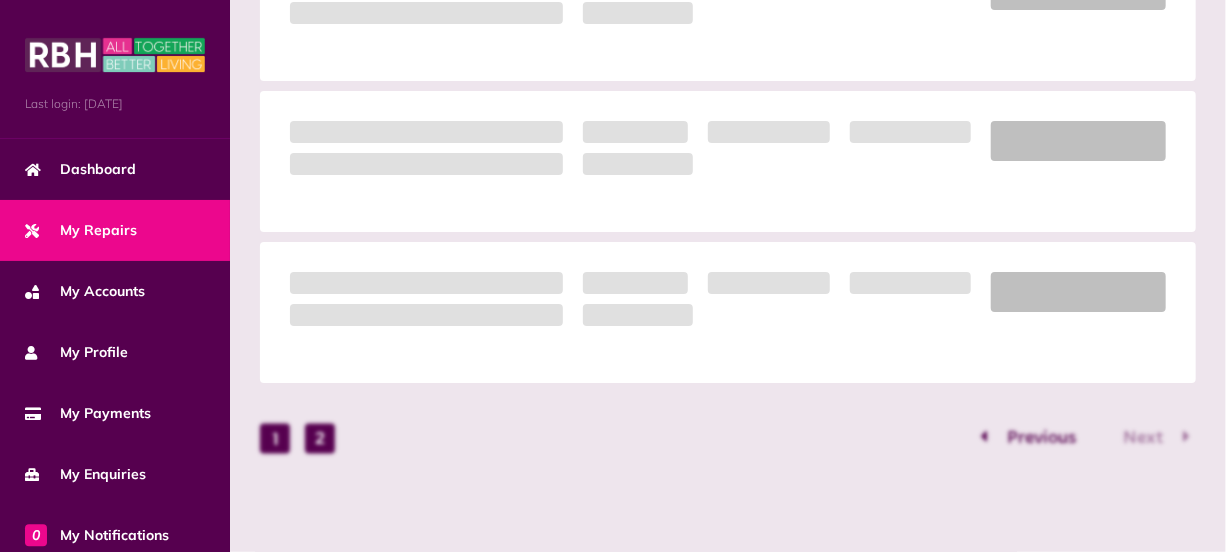 scroll, scrollTop: 1619, scrollLeft: 0, axis: vertical 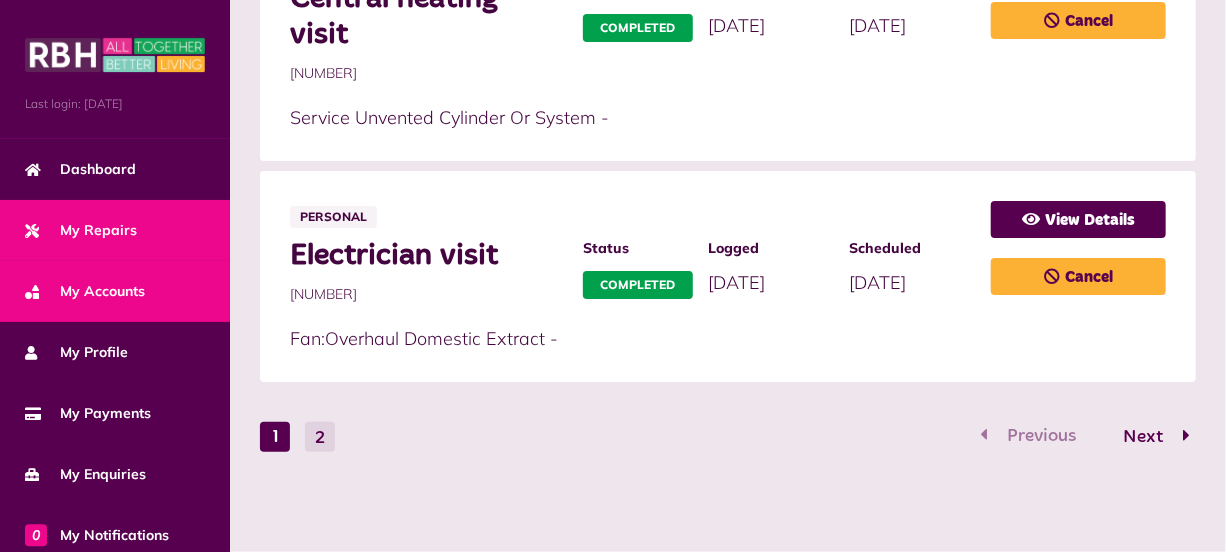 click on "My Accounts" at bounding box center [115, 291] 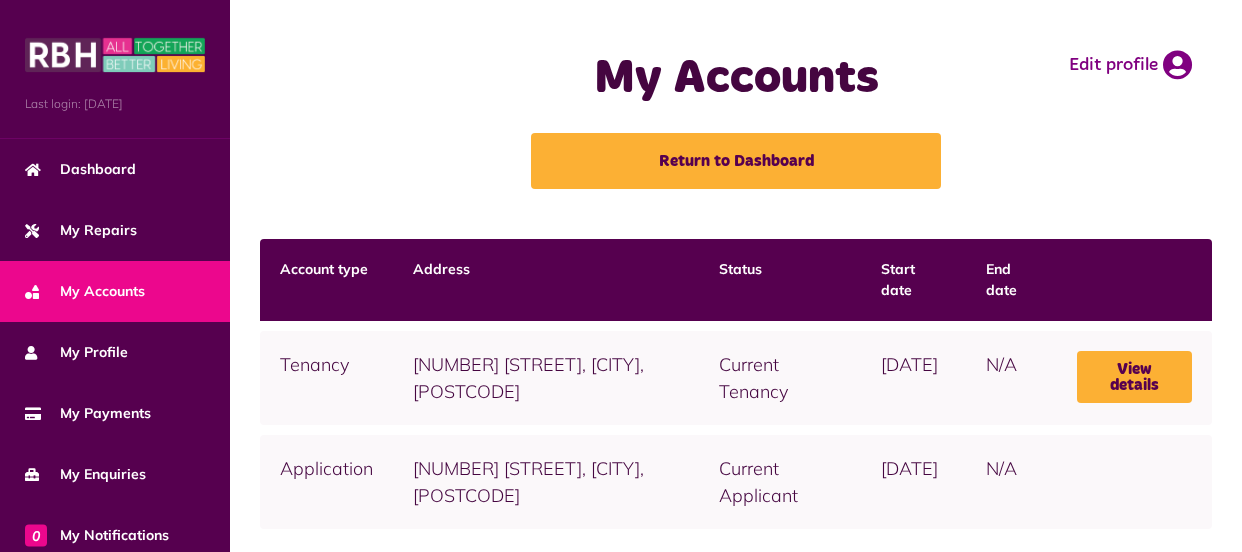 scroll, scrollTop: 0, scrollLeft: 0, axis: both 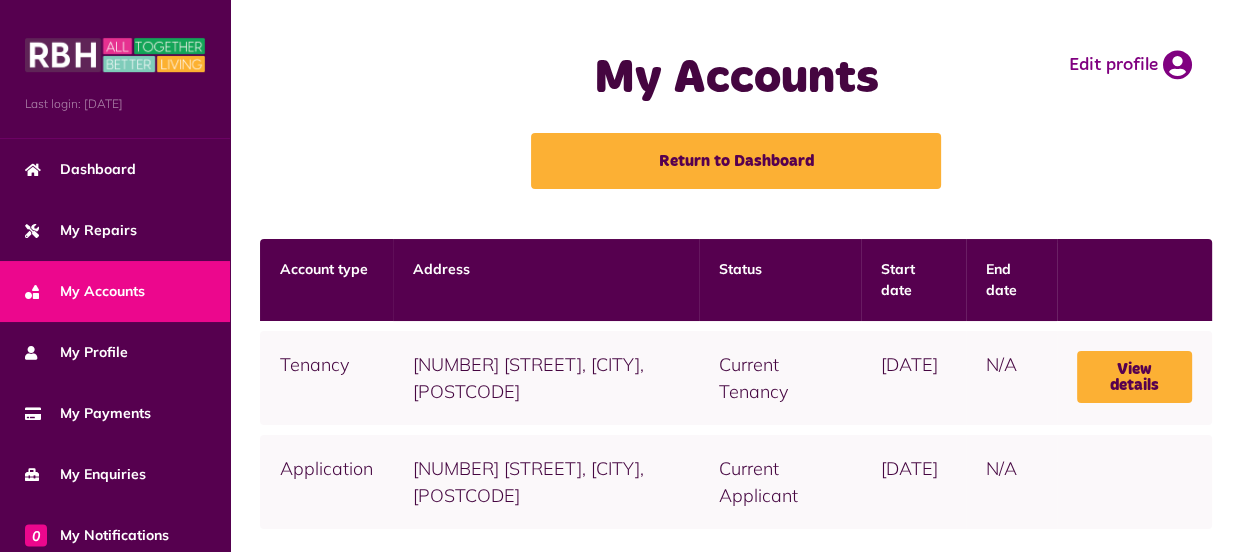 click on "Account type
Address
Status
Start date
End date
Tenancy
29 Lonsdale Court, Middleton, M24 2BP
Current Tenancy
29/08/2016
N/A
View details
Application
10 Fern Close, Middleton, M24 2FZ
Current Applicant
08/09/2011" at bounding box center (736, 394) 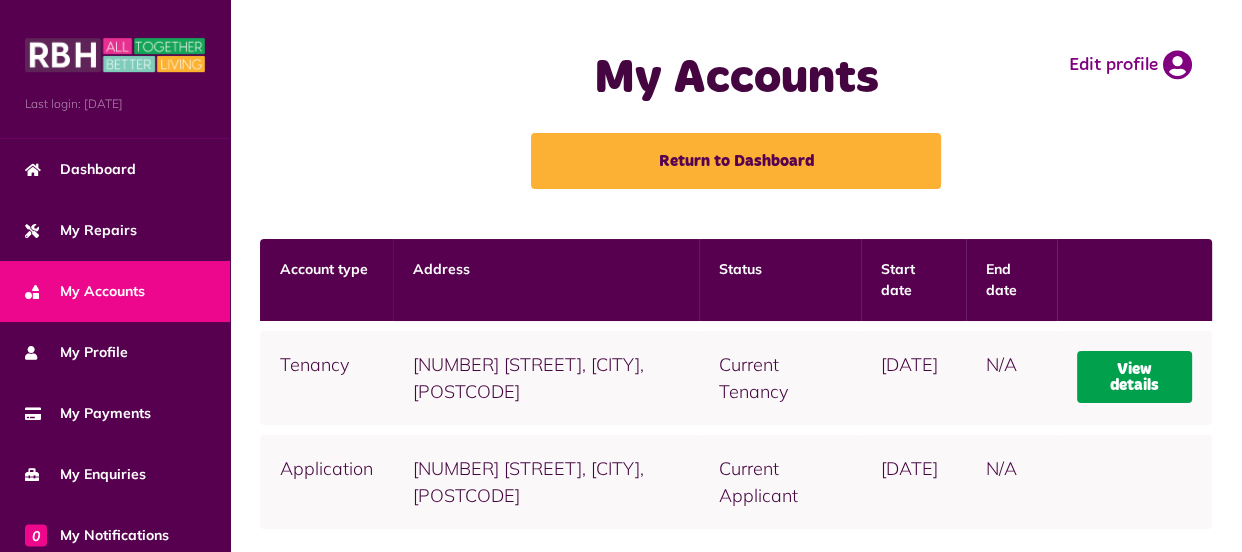 click on "View details" at bounding box center [1134, 377] 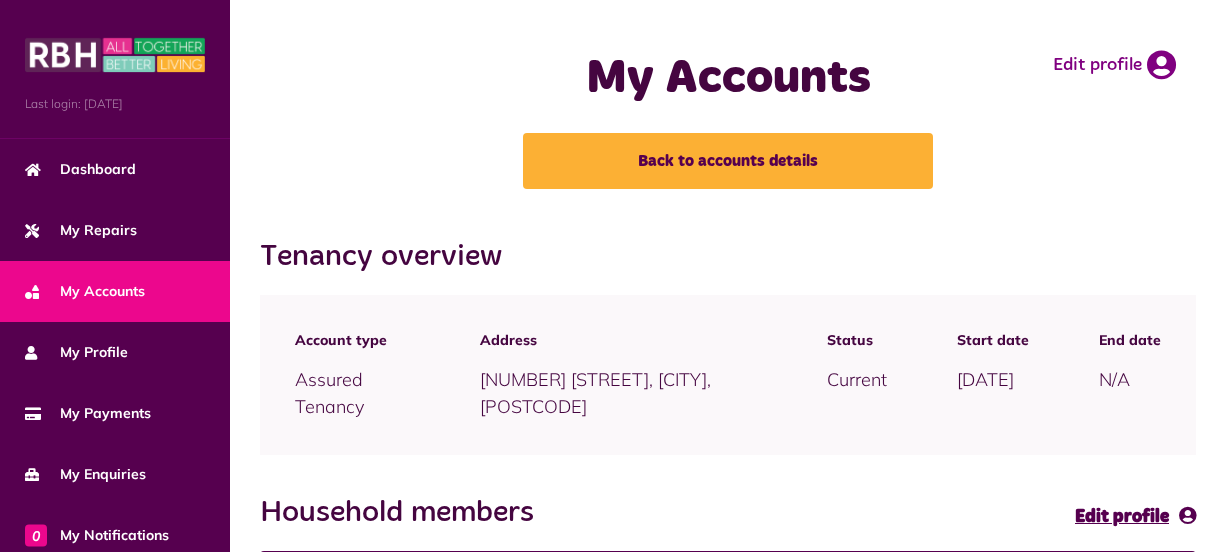 scroll, scrollTop: 0, scrollLeft: 0, axis: both 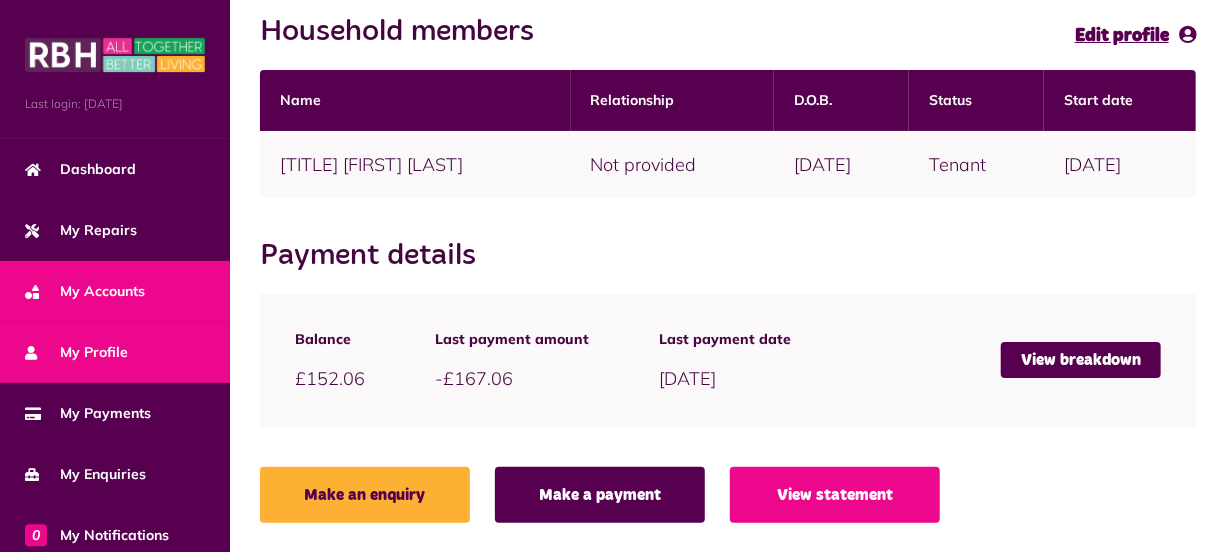 click on "My Profile" at bounding box center (115, 352) 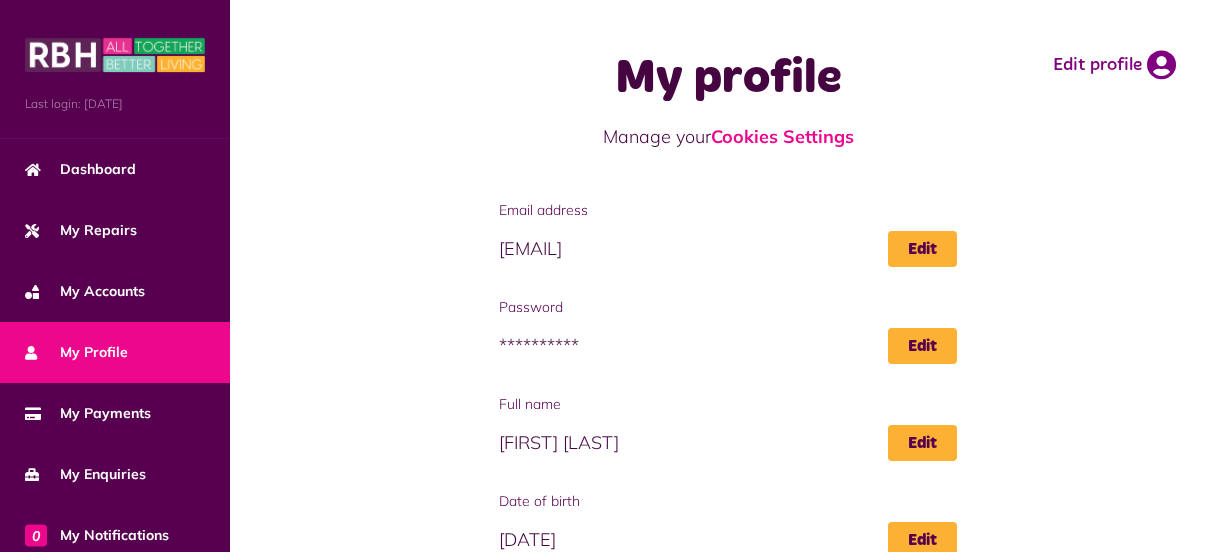 scroll, scrollTop: 0, scrollLeft: 0, axis: both 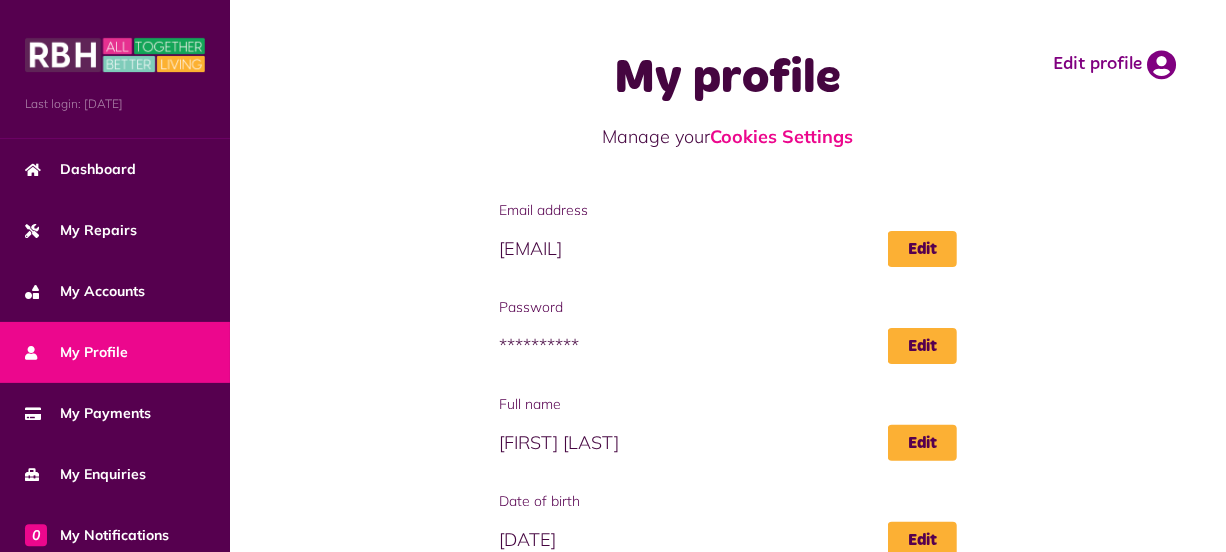 click on "**********" at bounding box center [728, 346] 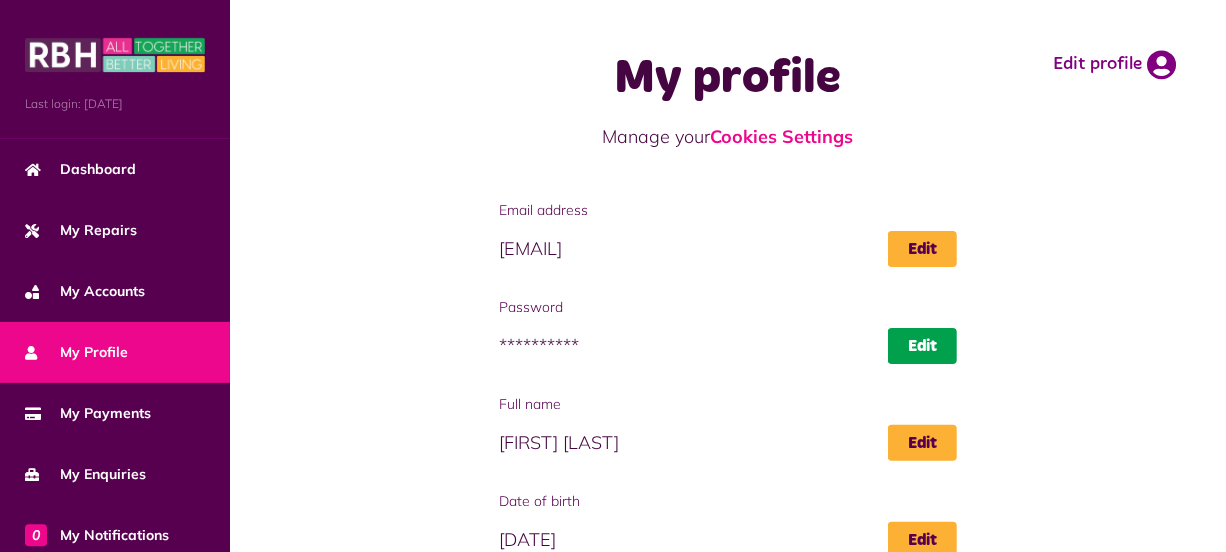 click on "Edit" at bounding box center (922, 346) 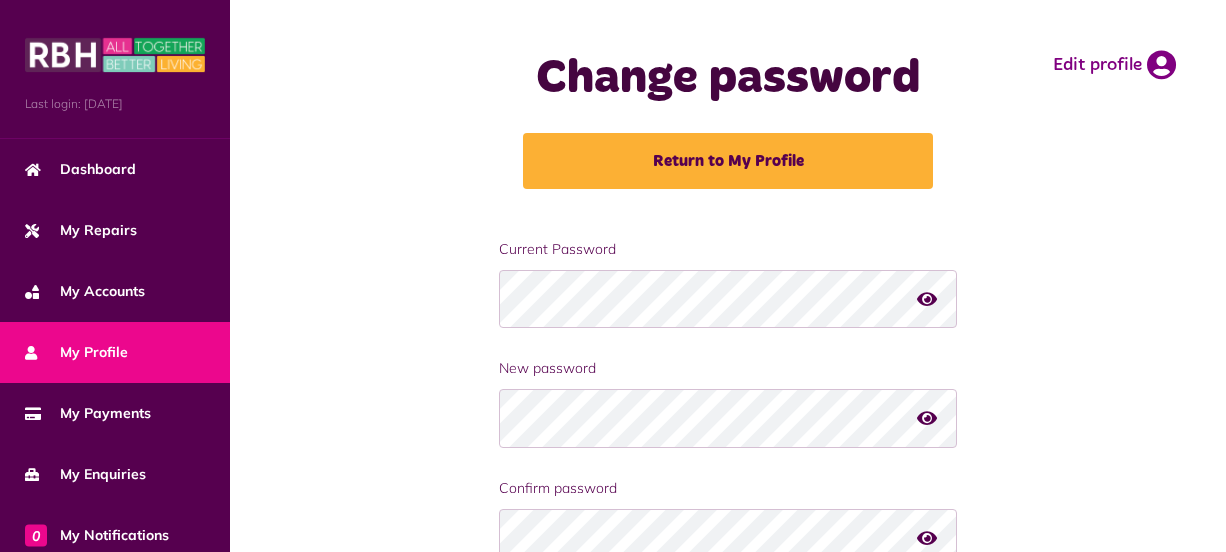 scroll, scrollTop: 0, scrollLeft: 0, axis: both 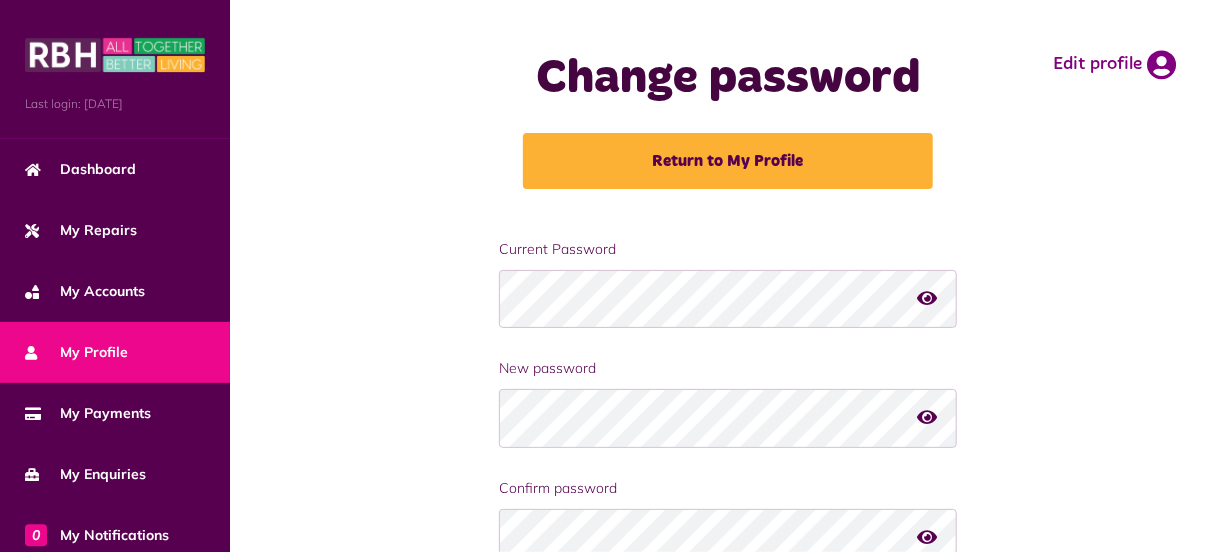 click at bounding box center [927, 298] 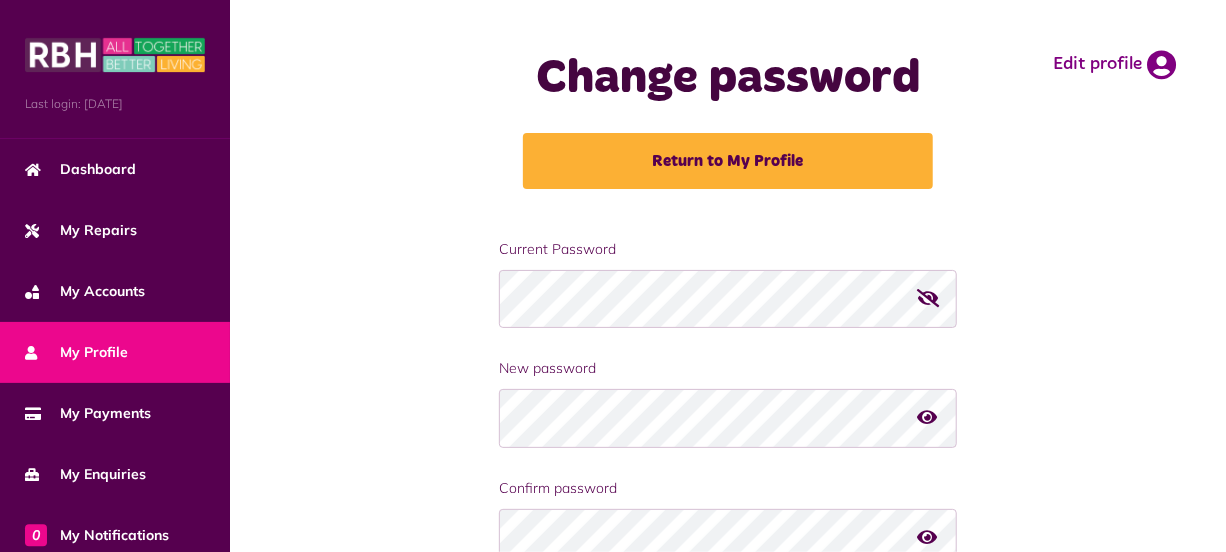 click at bounding box center (928, 298) 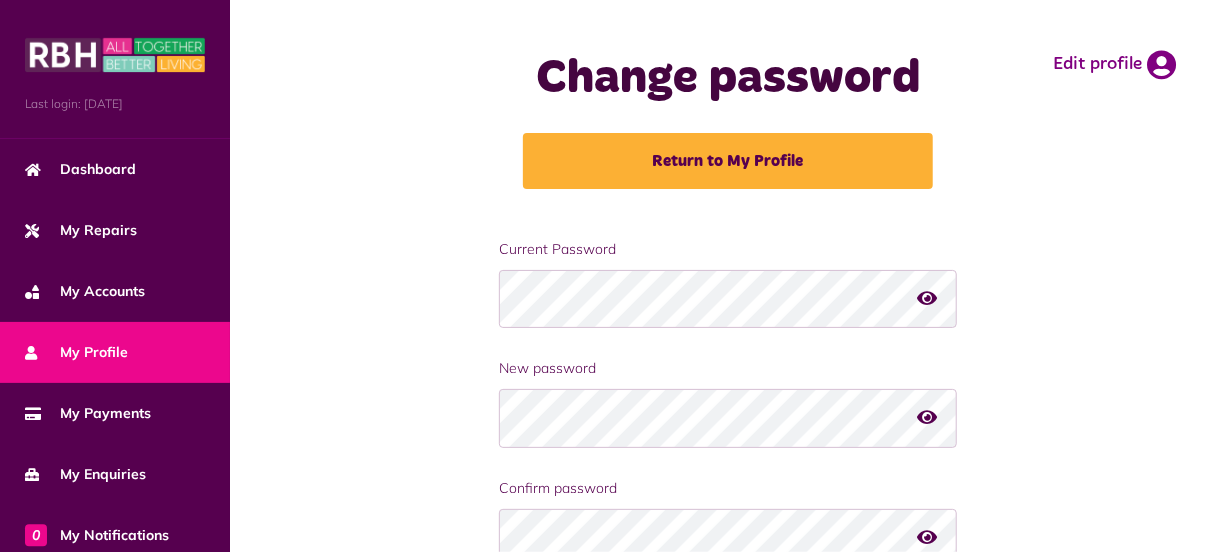 type 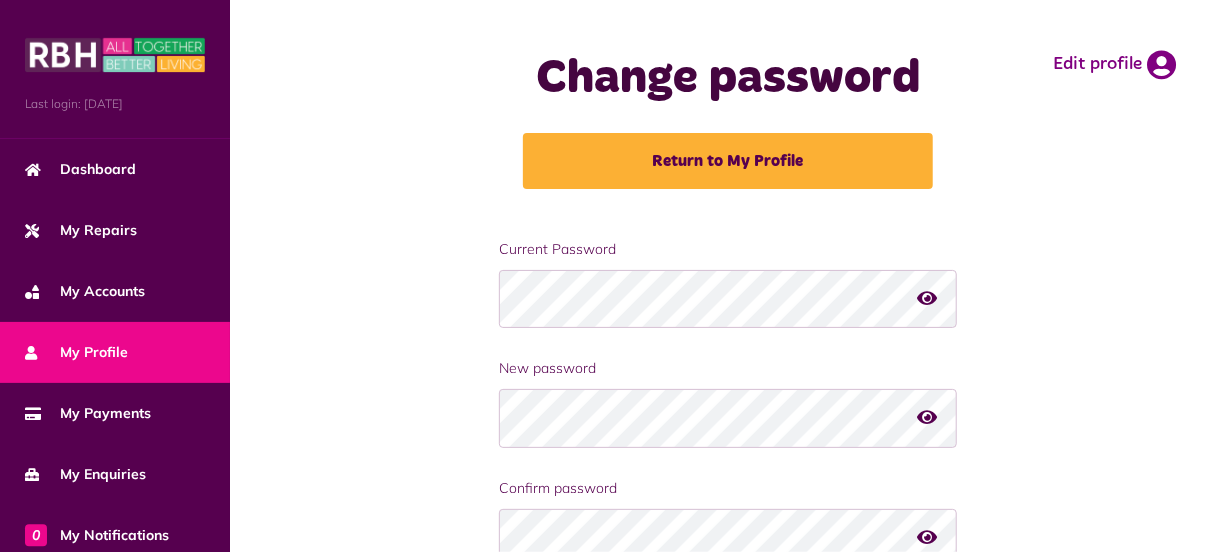 click at bounding box center (927, 298) 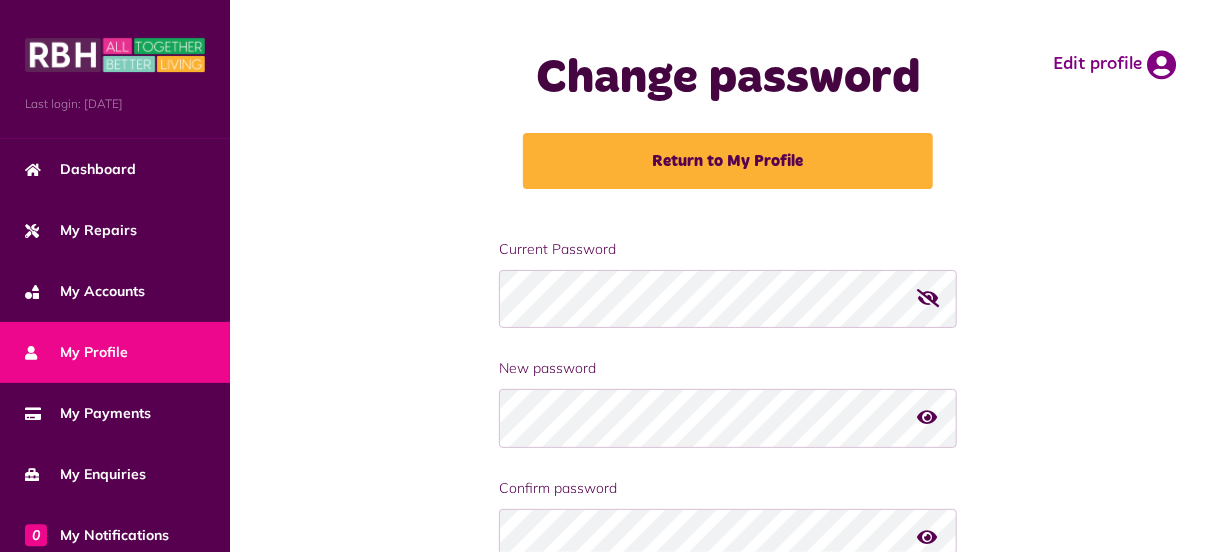 click at bounding box center [928, 298] 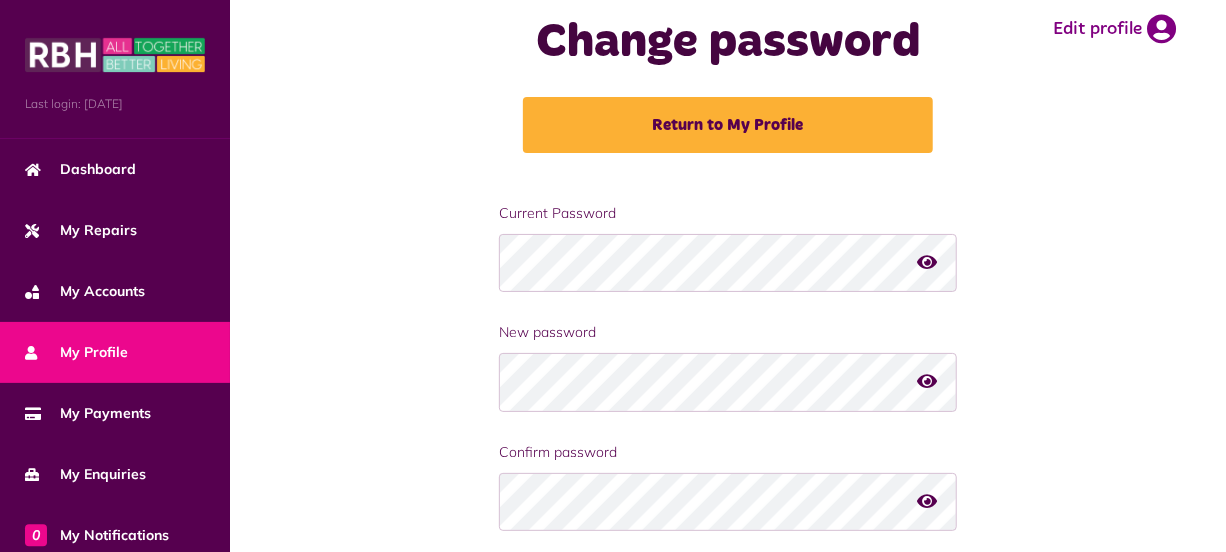 scroll, scrollTop: 150, scrollLeft: 0, axis: vertical 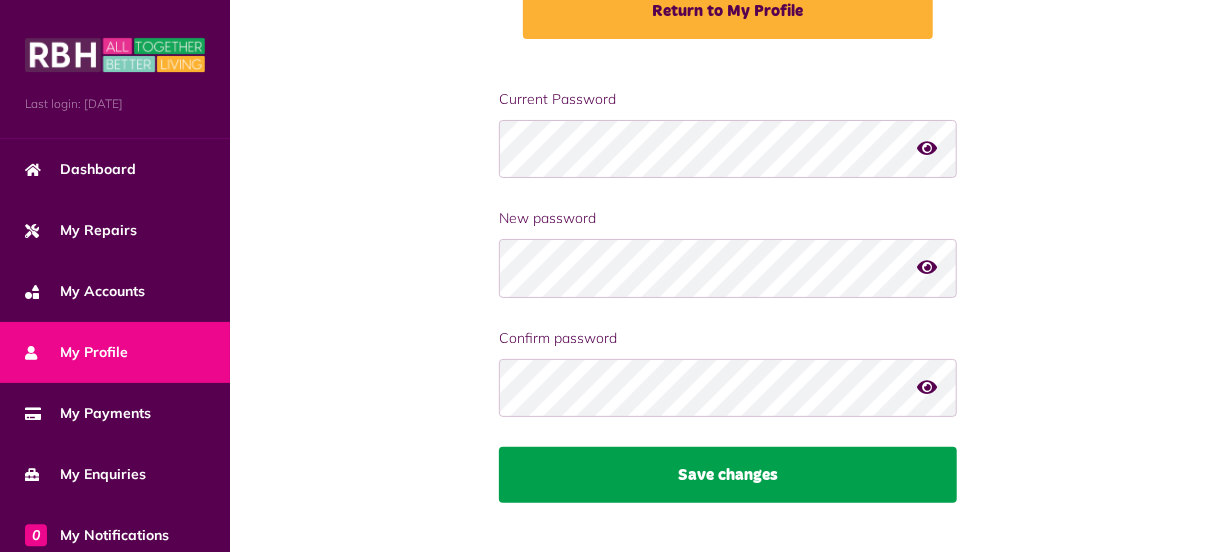 click on "Save changes" at bounding box center [728, 475] 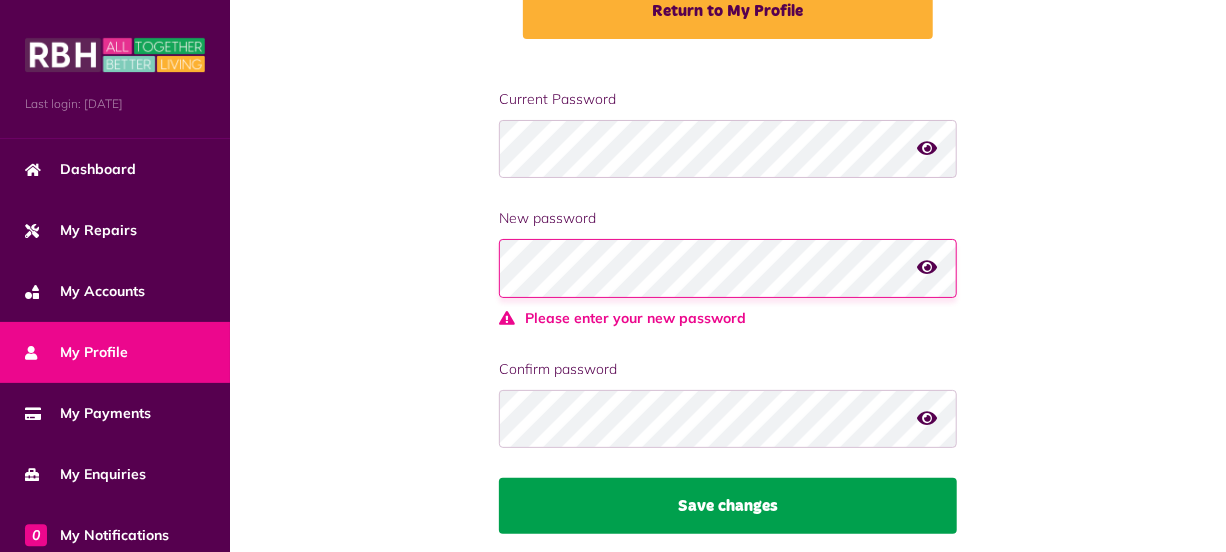 scroll, scrollTop: 182, scrollLeft: 0, axis: vertical 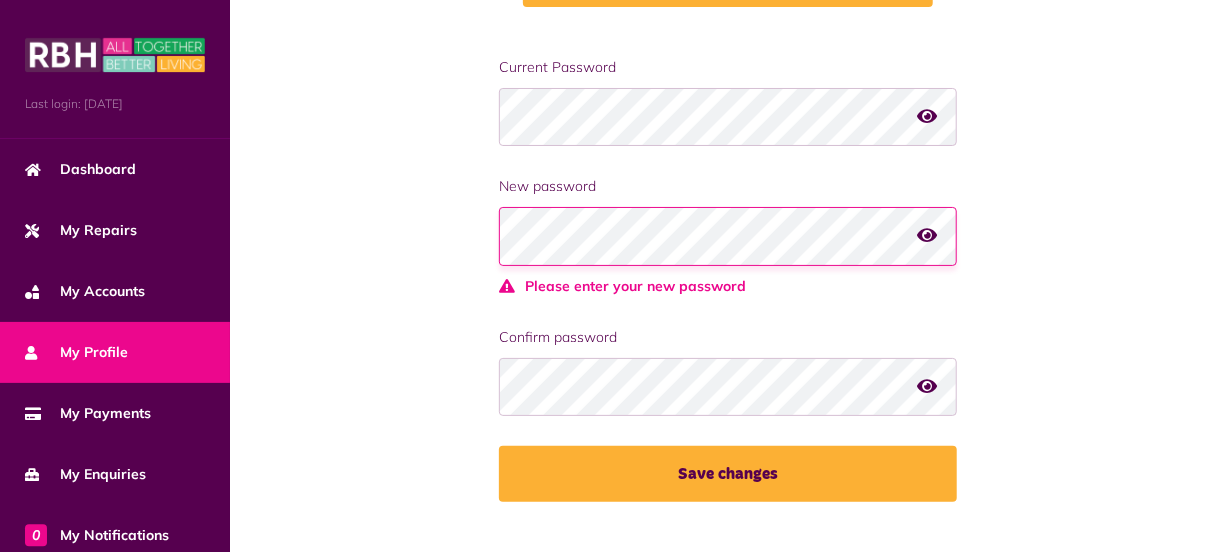 click at bounding box center (927, 236) 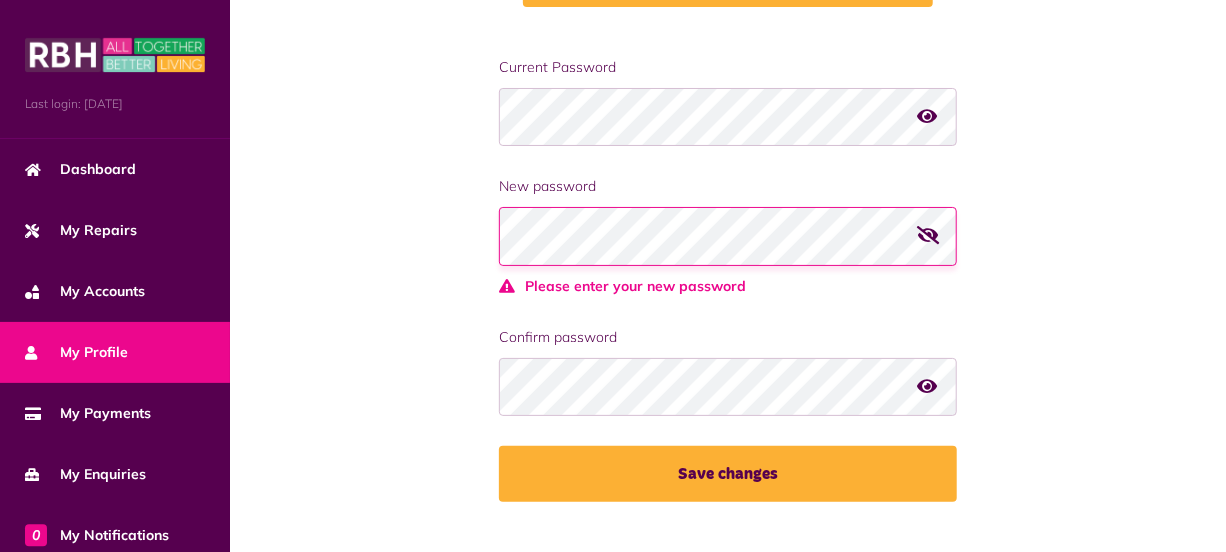 click on "New password
Please enter your new password" at bounding box center [728, 236] 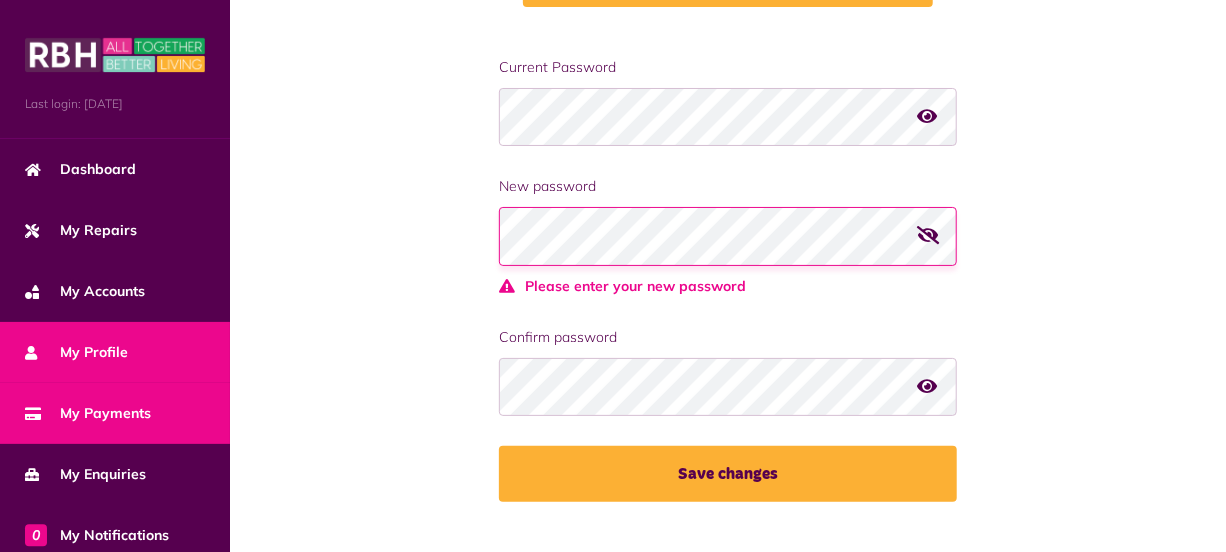 click on "My Payments" at bounding box center (115, 413) 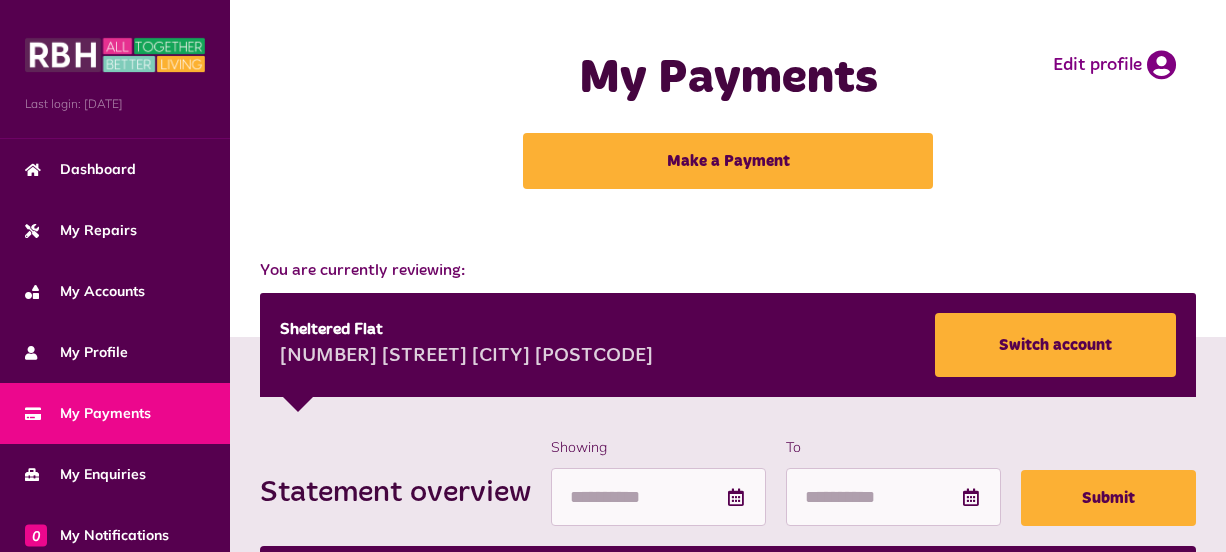 scroll, scrollTop: 0, scrollLeft: 0, axis: both 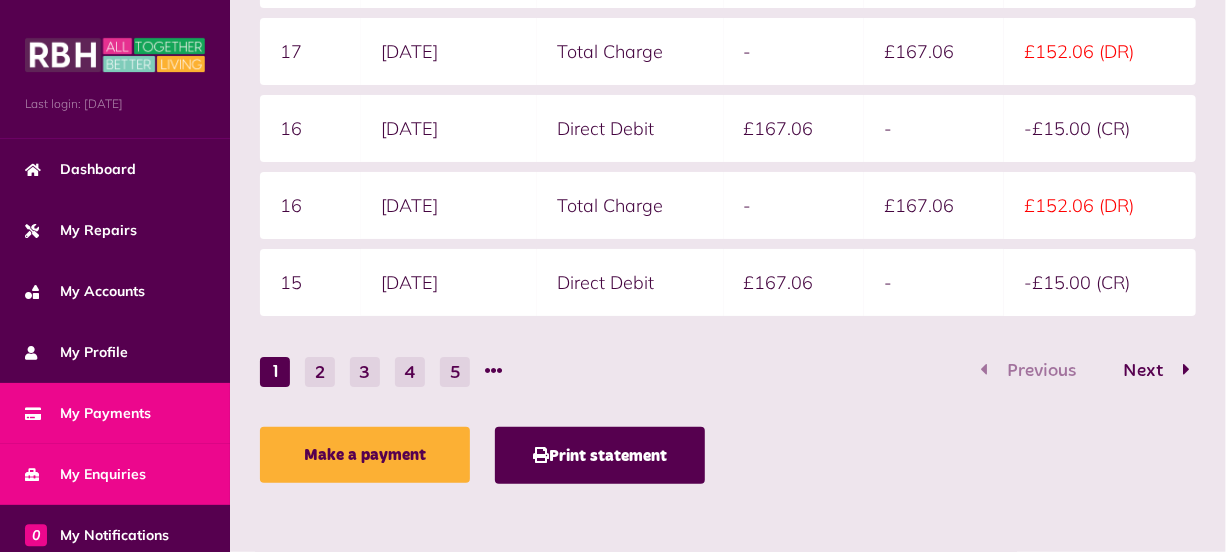 click on "My Enquiries" at bounding box center (85, 474) 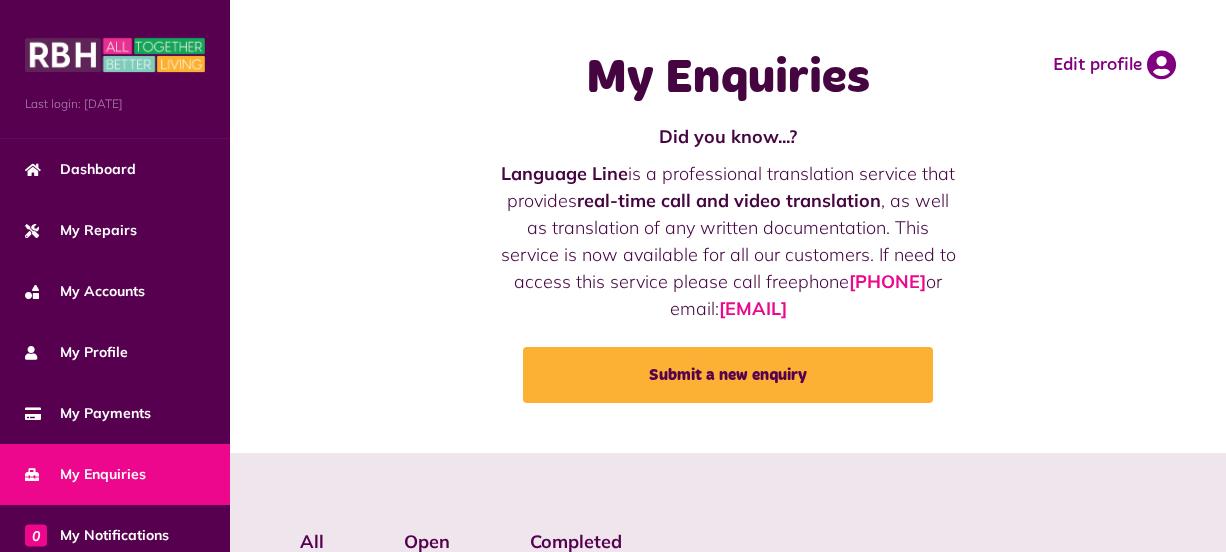scroll, scrollTop: 0, scrollLeft: 0, axis: both 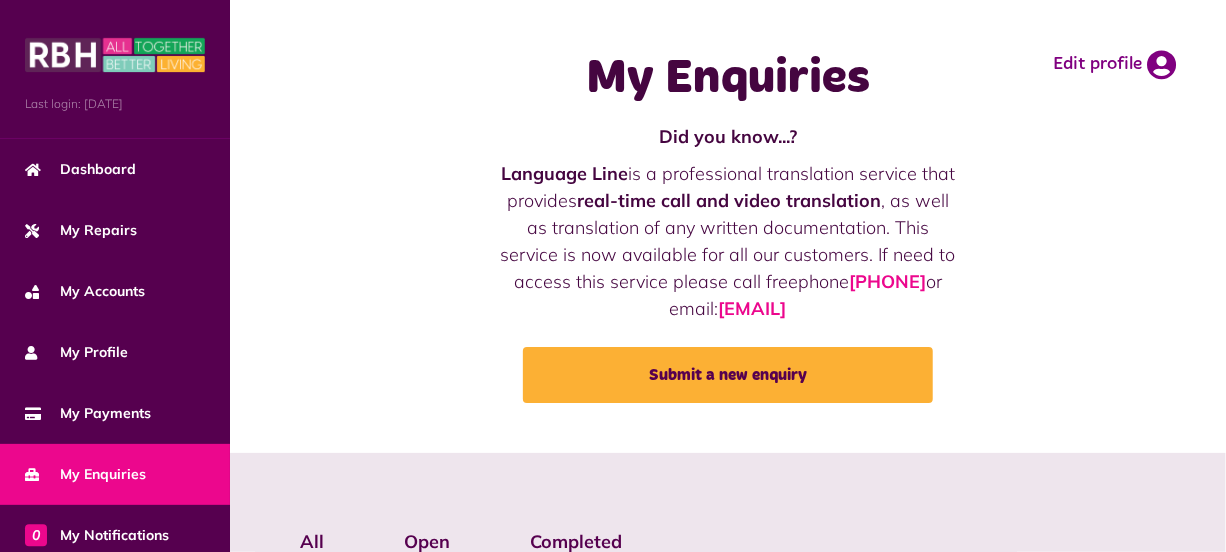 click on "My Enquiries" at bounding box center [85, 474] 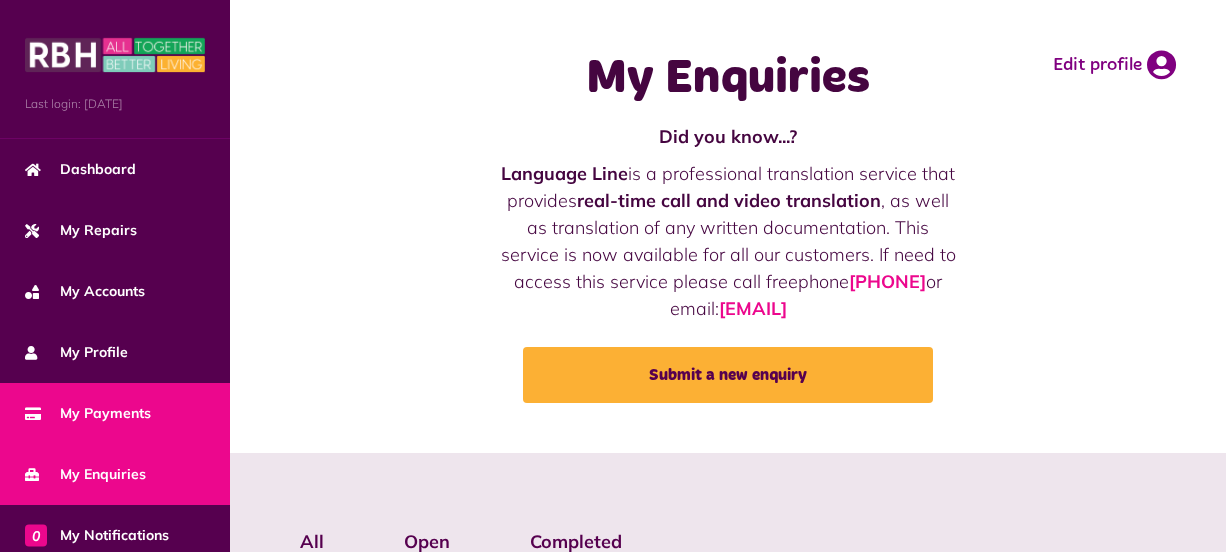 scroll, scrollTop: 0, scrollLeft: 0, axis: both 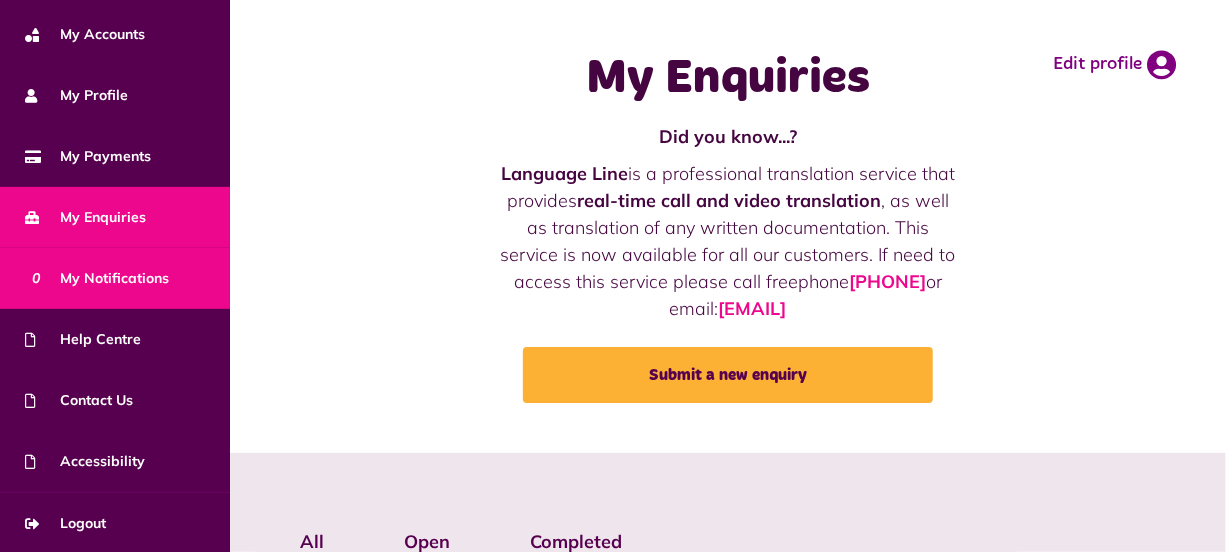 click on "0  My Notifications" at bounding box center (97, 278) 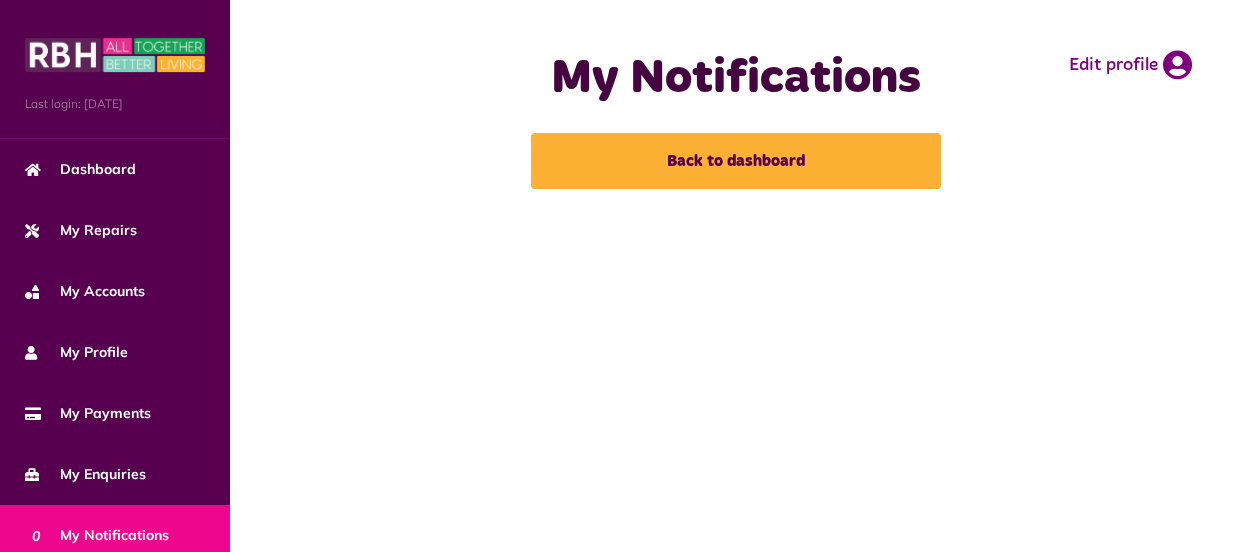 scroll, scrollTop: 0, scrollLeft: 0, axis: both 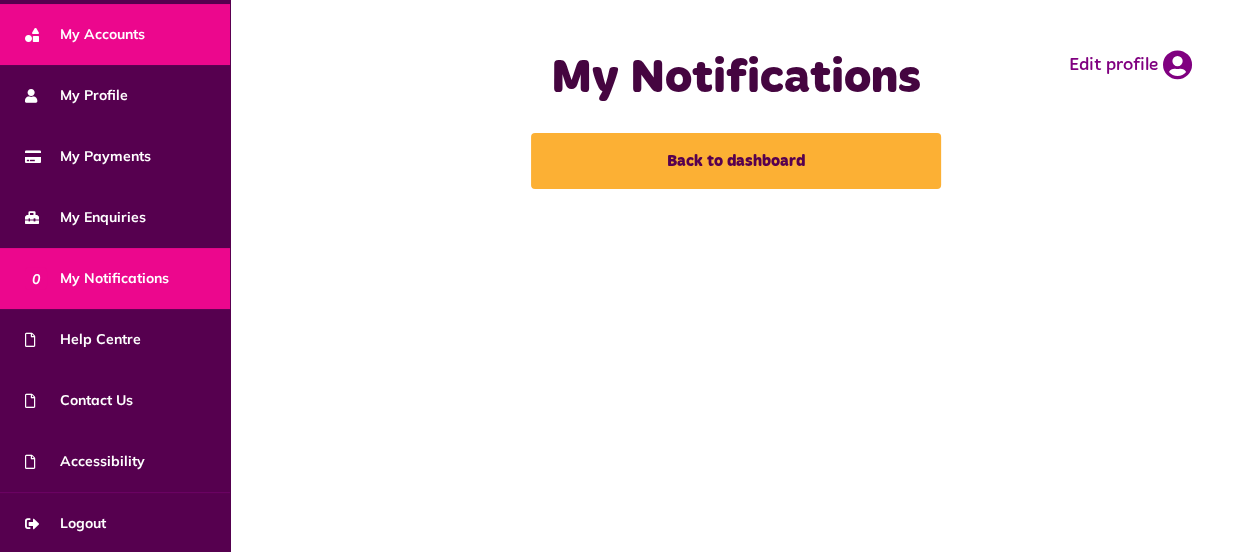 click on "My Accounts" at bounding box center [85, 34] 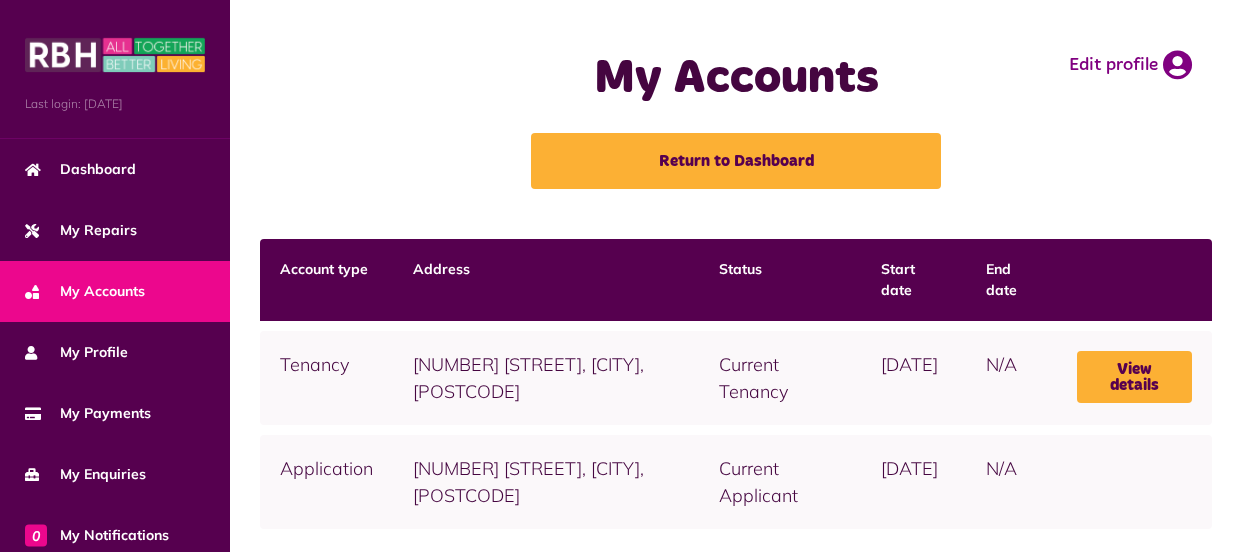 scroll, scrollTop: 0, scrollLeft: 0, axis: both 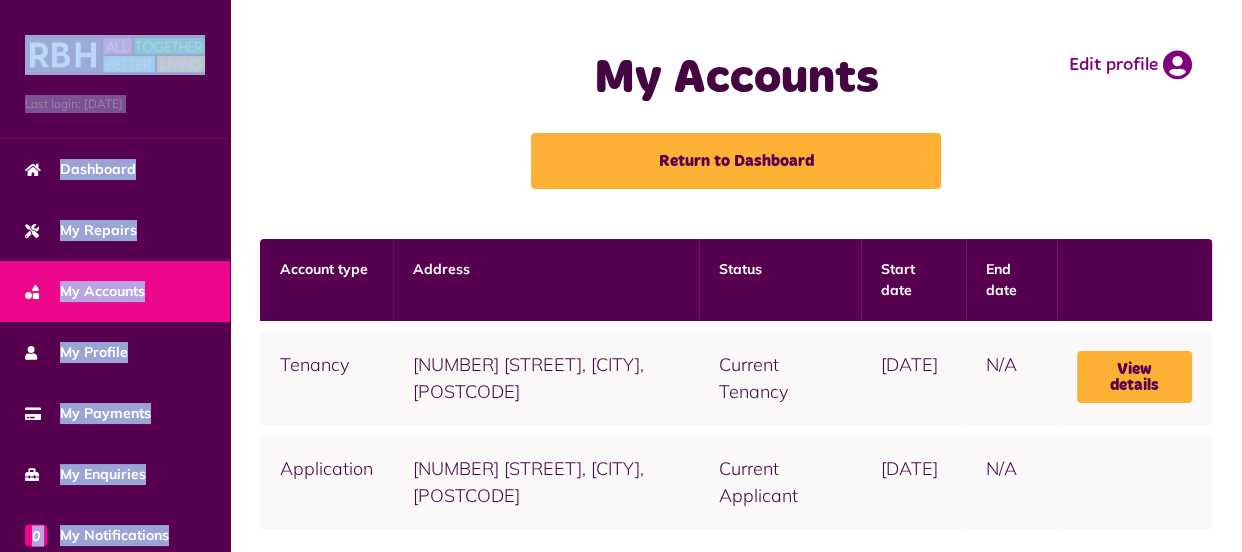 drag, startPoint x: 143, startPoint y: 20, endPoint x: 271, endPoint y: 79, distance: 140.94325 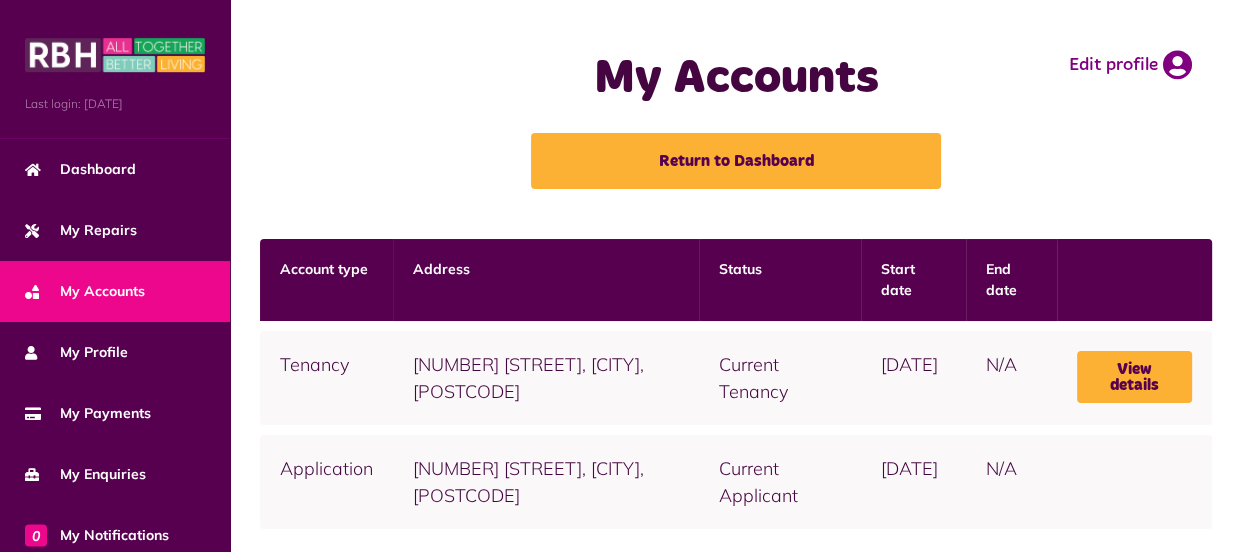 click on "Account type
Address
Status
Start date
End date
Tenancy
29 Lonsdale Court, Middleton, M24 2BP
Current Tenancy
29/08/2016
N/A
View details
Application
10 Fern Close, Middleton, M24 2FZ
Current Applicant
08/09/2011" at bounding box center (736, 394) 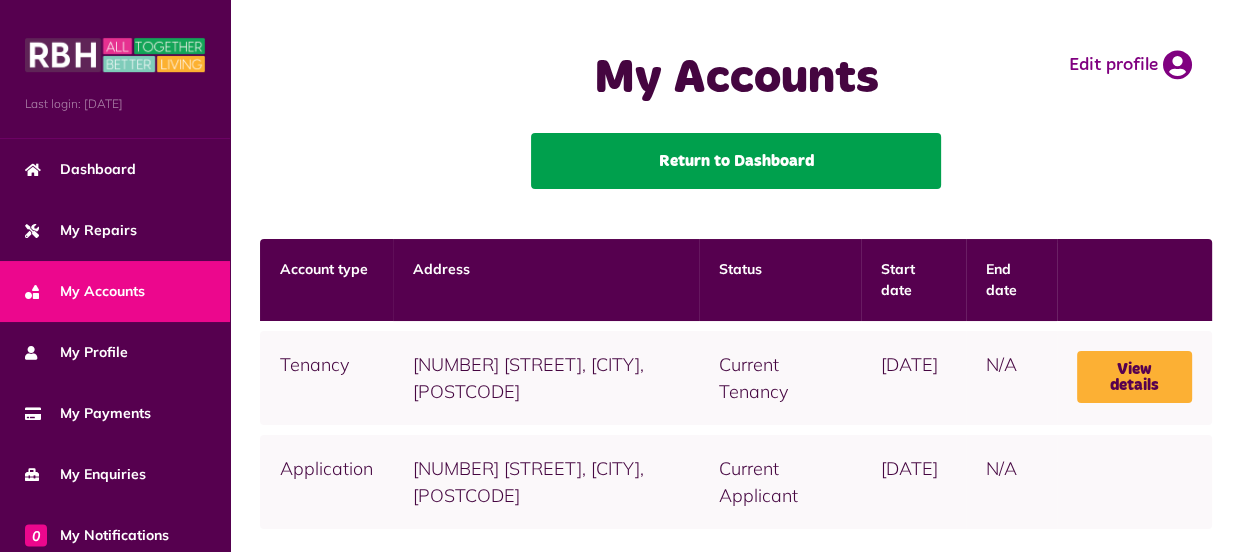 click on "Return to Dashboard" at bounding box center (736, 161) 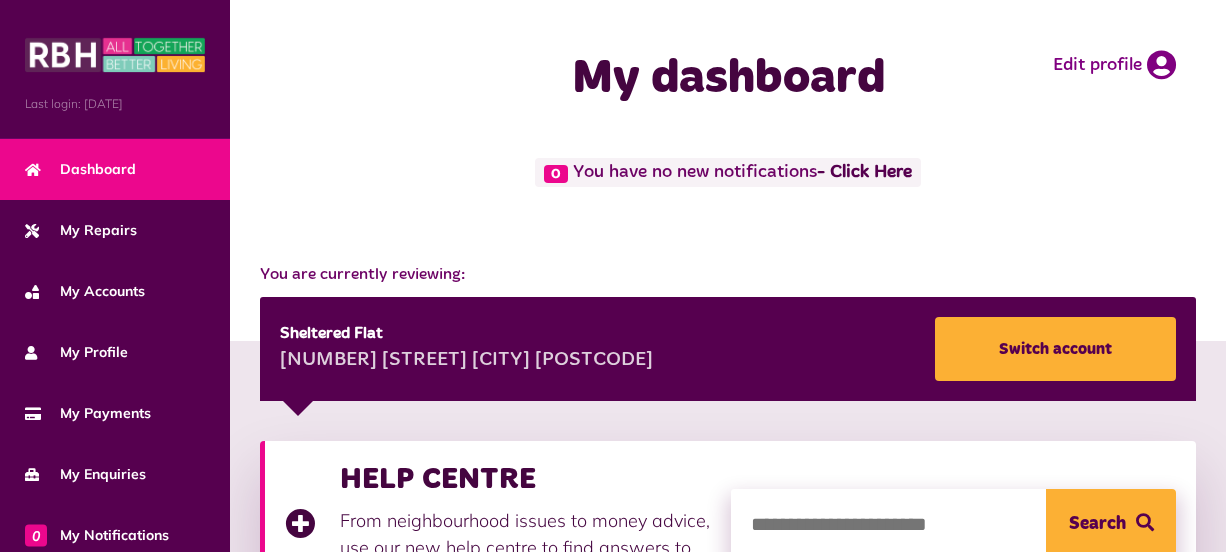 scroll, scrollTop: 0, scrollLeft: 0, axis: both 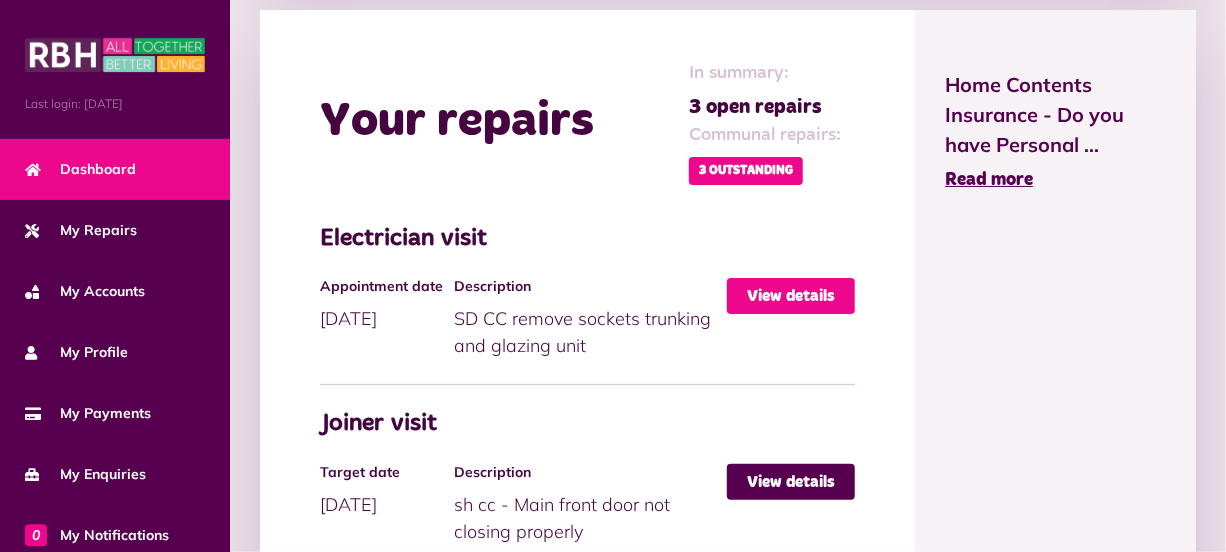 click on "View details" at bounding box center (791, 296) 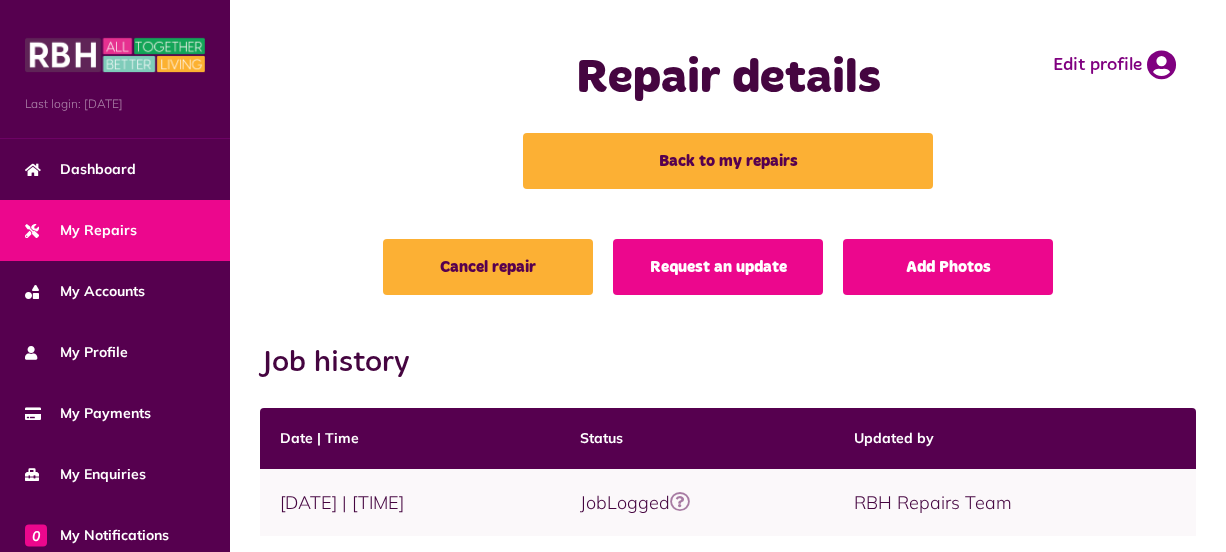 scroll, scrollTop: 0, scrollLeft: 0, axis: both 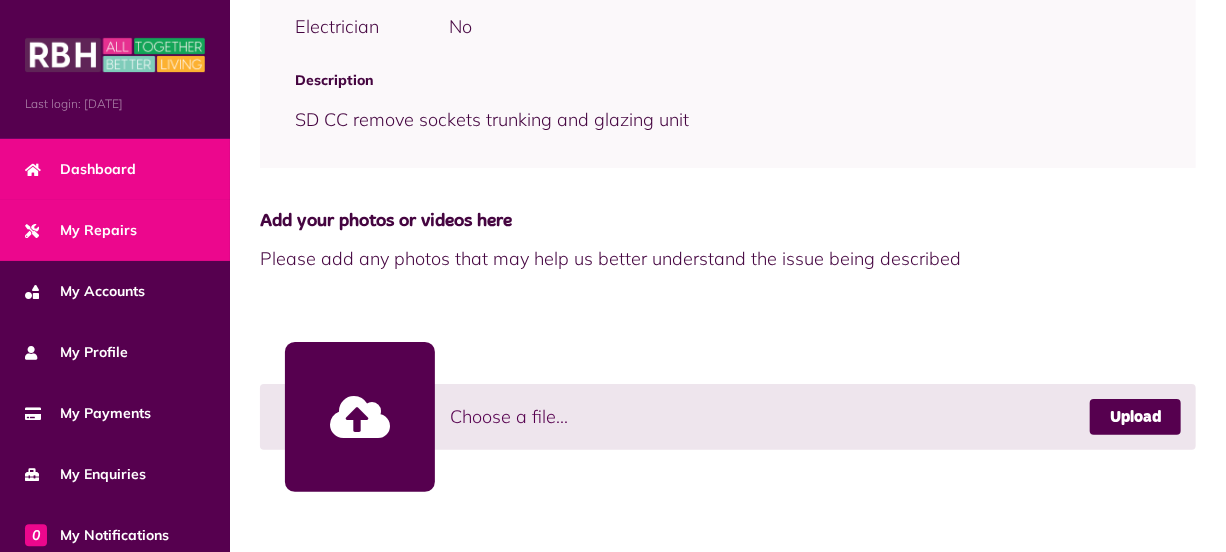 click on "Dashboard" at bounding box center (80, 169) 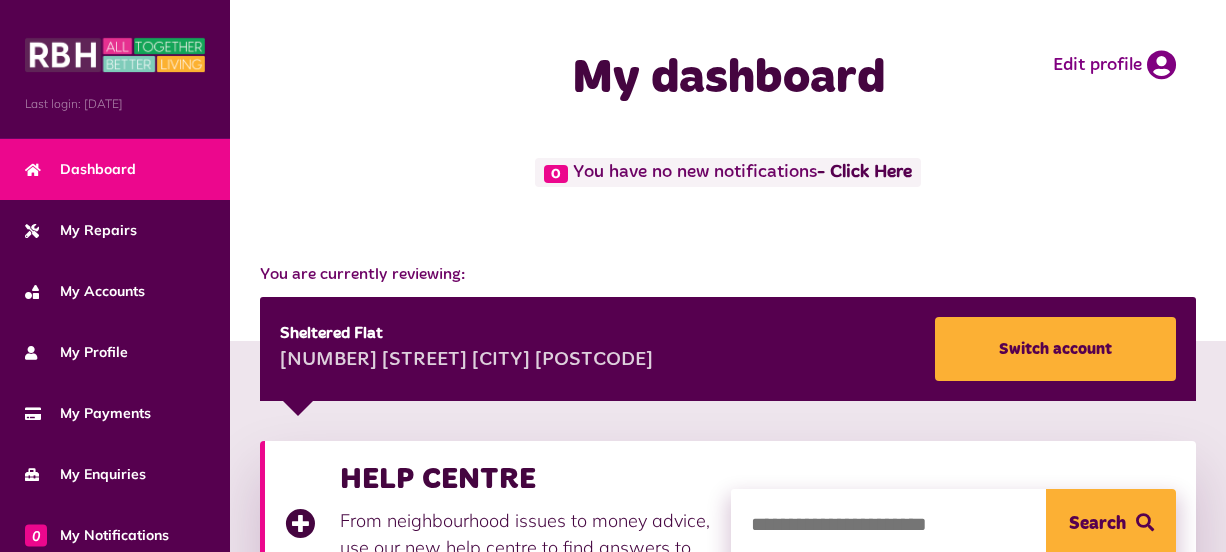 scroll, scrollTop: 0, scrollLeft: 0, axis: both 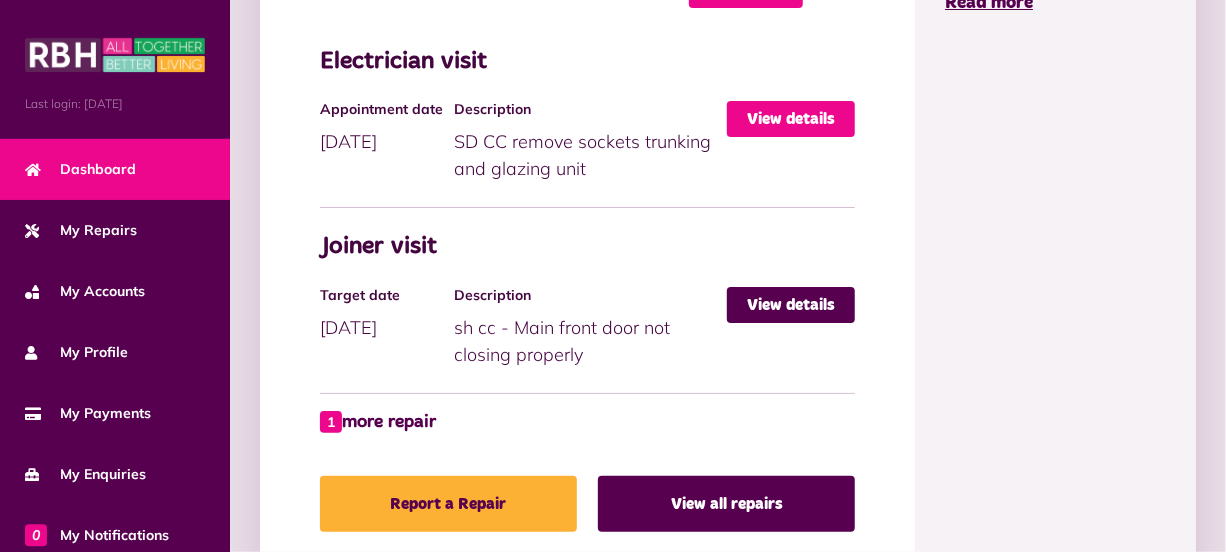 click on "View details" at bounding box center [791, 119] 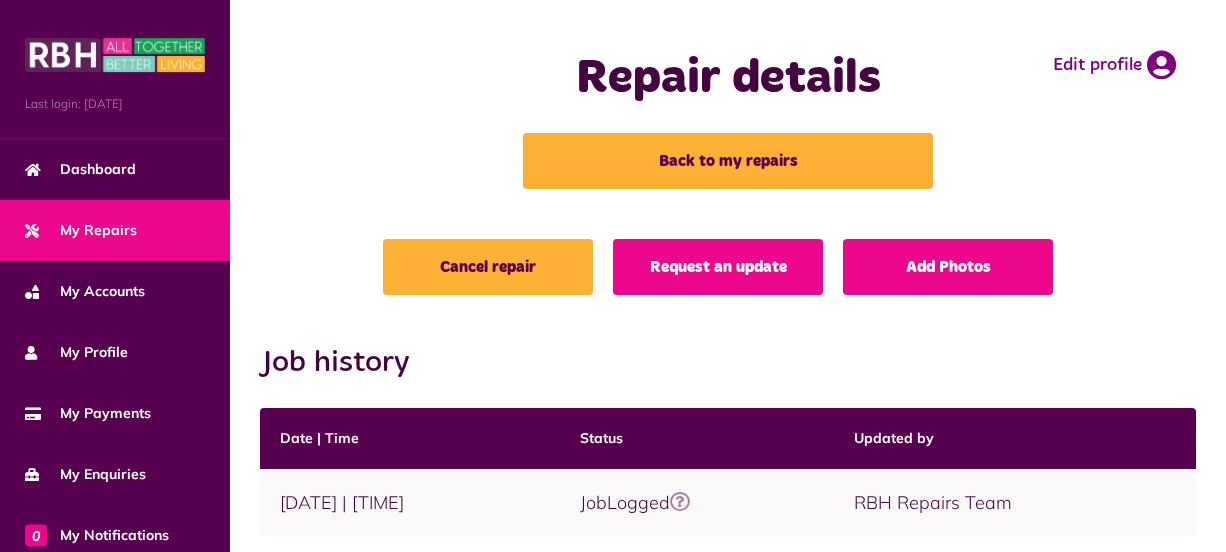 scroll, scrollTop: 0, scrollLeft: 0, axis: both 